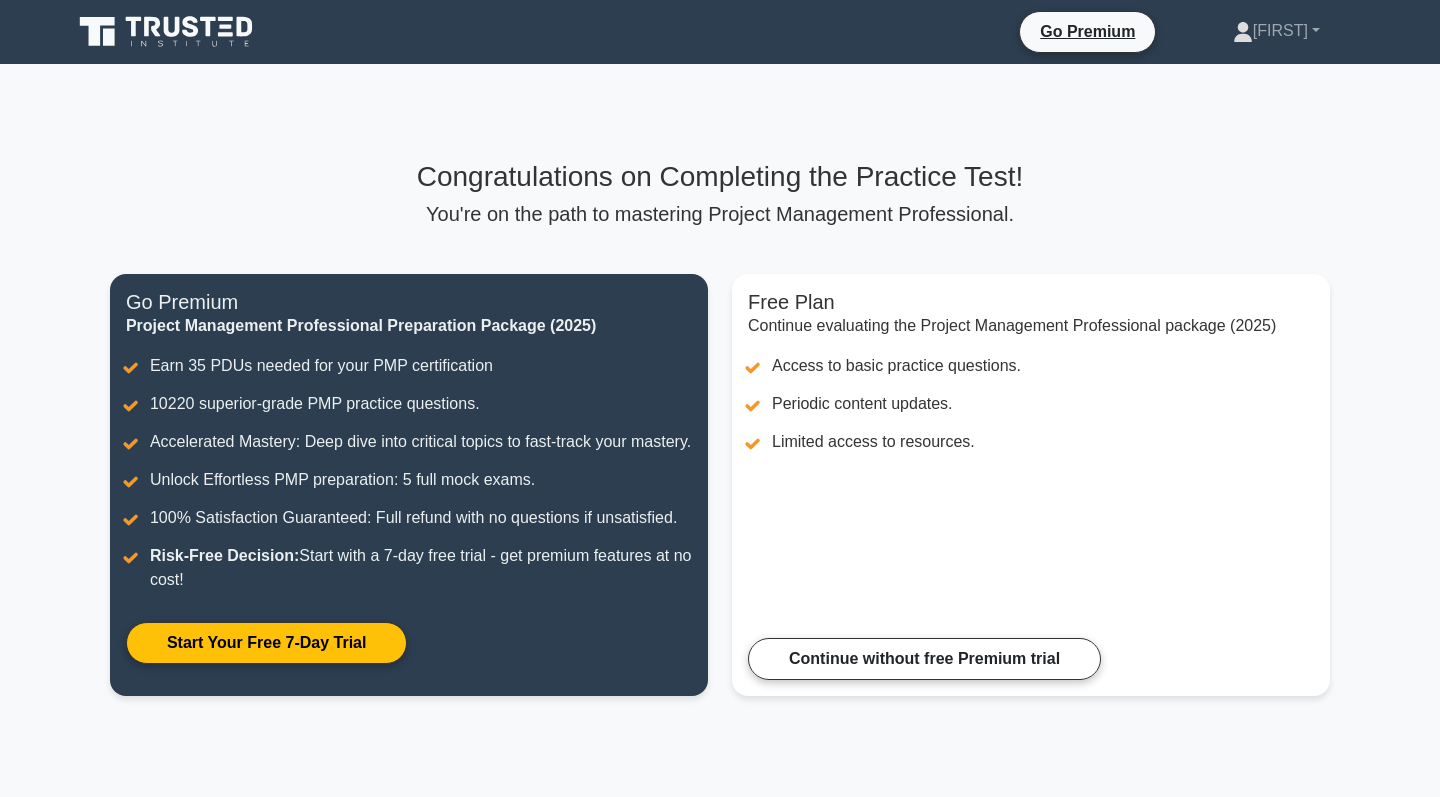 scroll, scrollTop: 247, scrollLeft: 0, axis: vertical 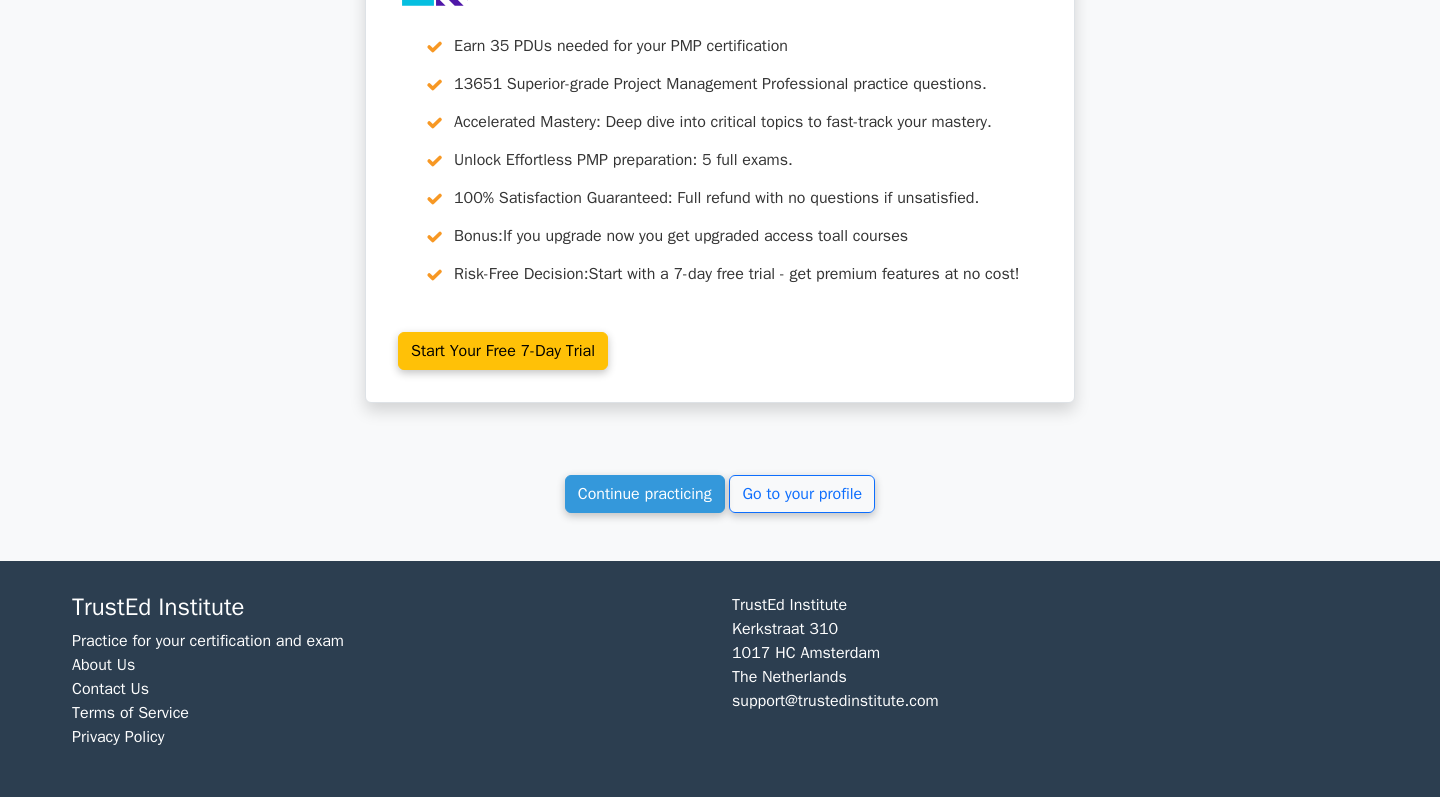 click on "Your Test Results
Project Management Professional - Scope Management
100%
Your Score
Keep practicing!
Performance by Topic
Scope Management
0%
Quick Statistics 3 min" at bounding box center [720, -905] 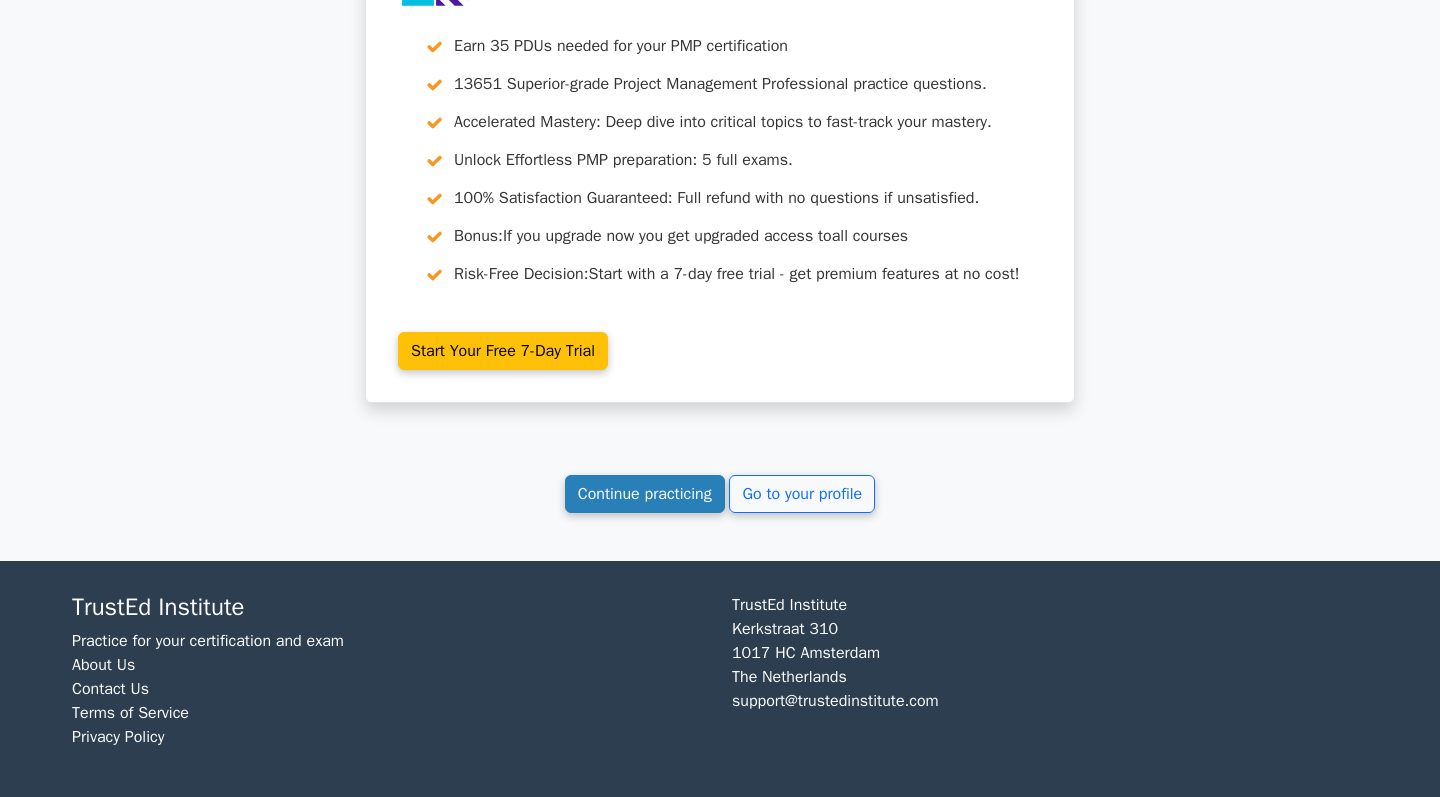 click on "Continue practicing" at bounding box center (645, 494) 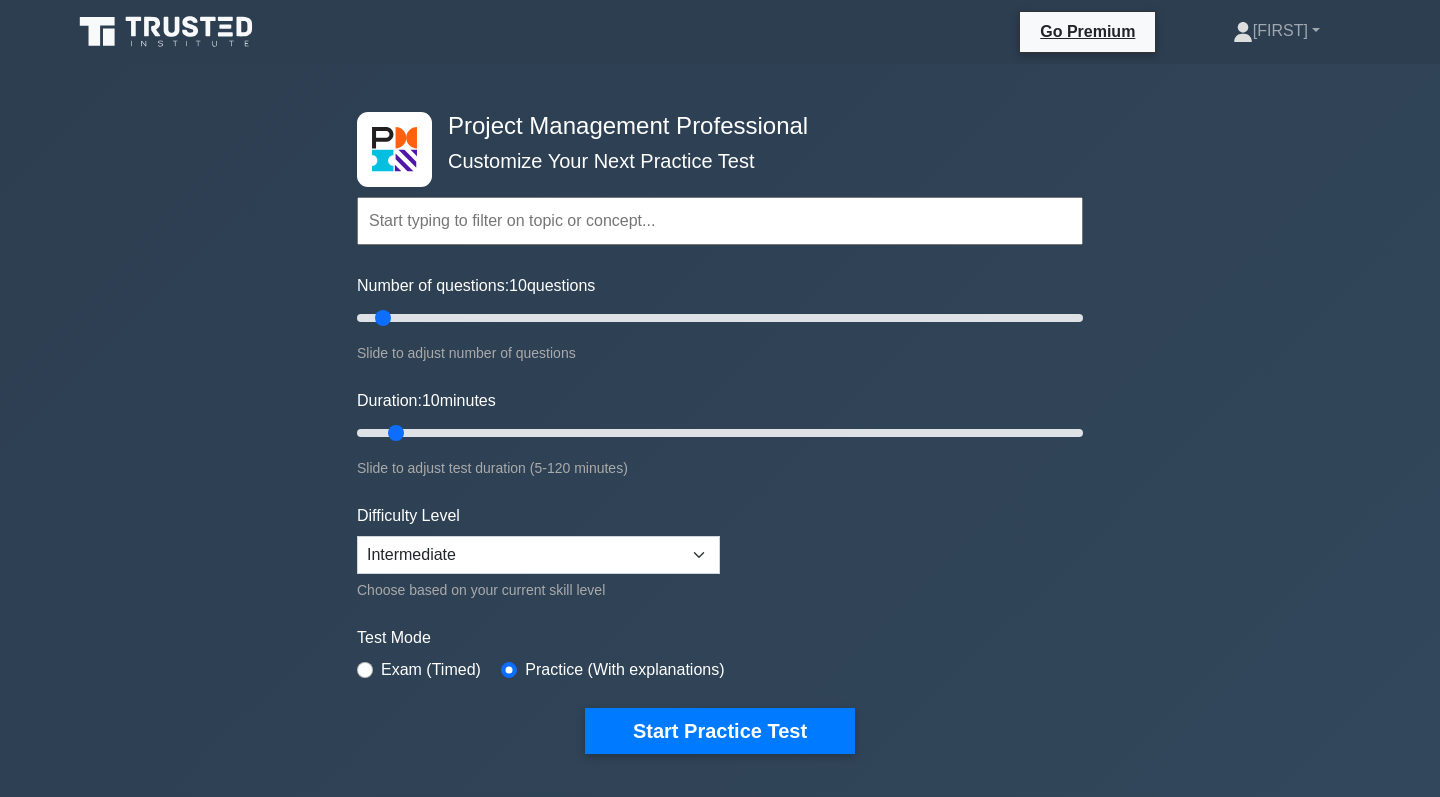 scroll, scrollTop: 0, scrollLeft: 0, axis: both 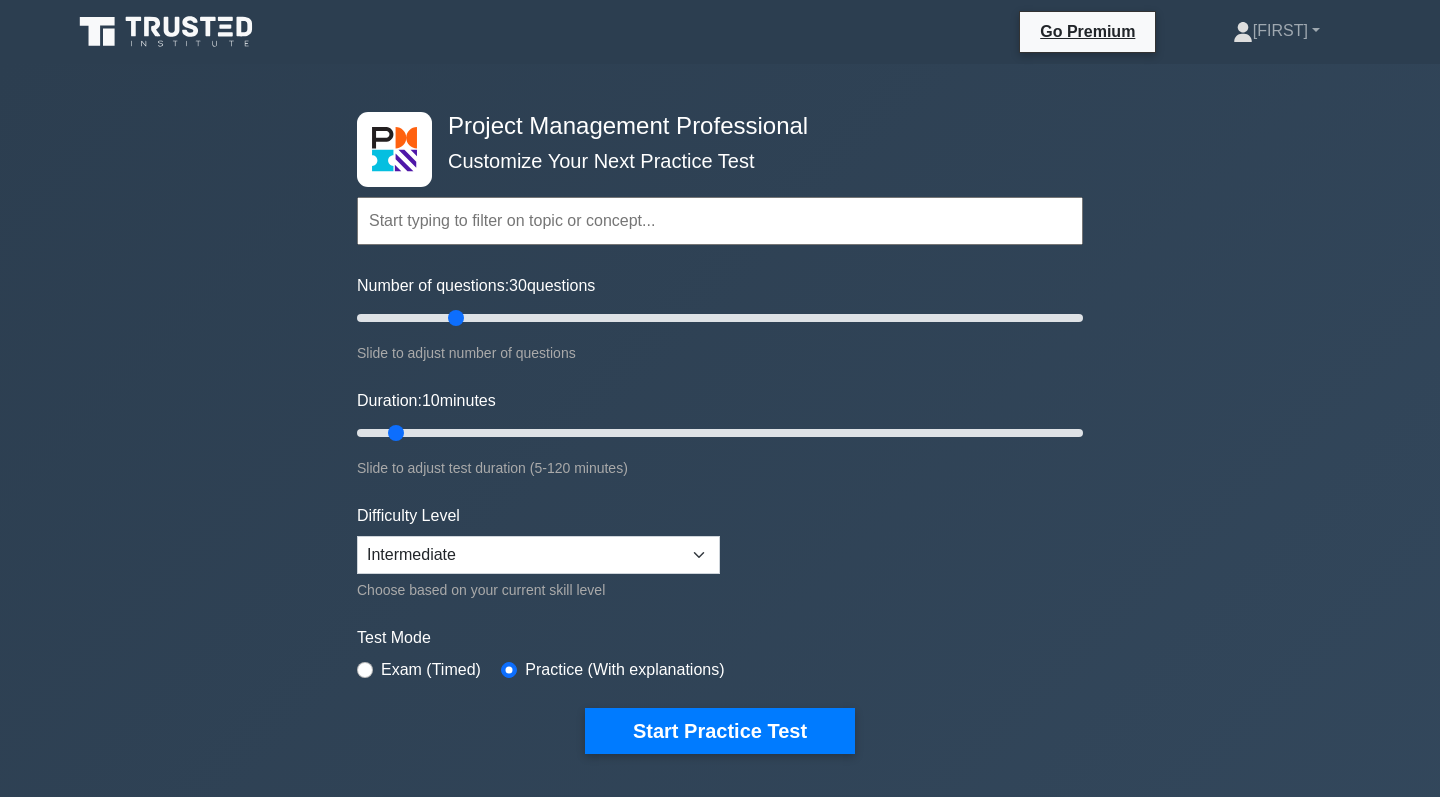 type on "30" 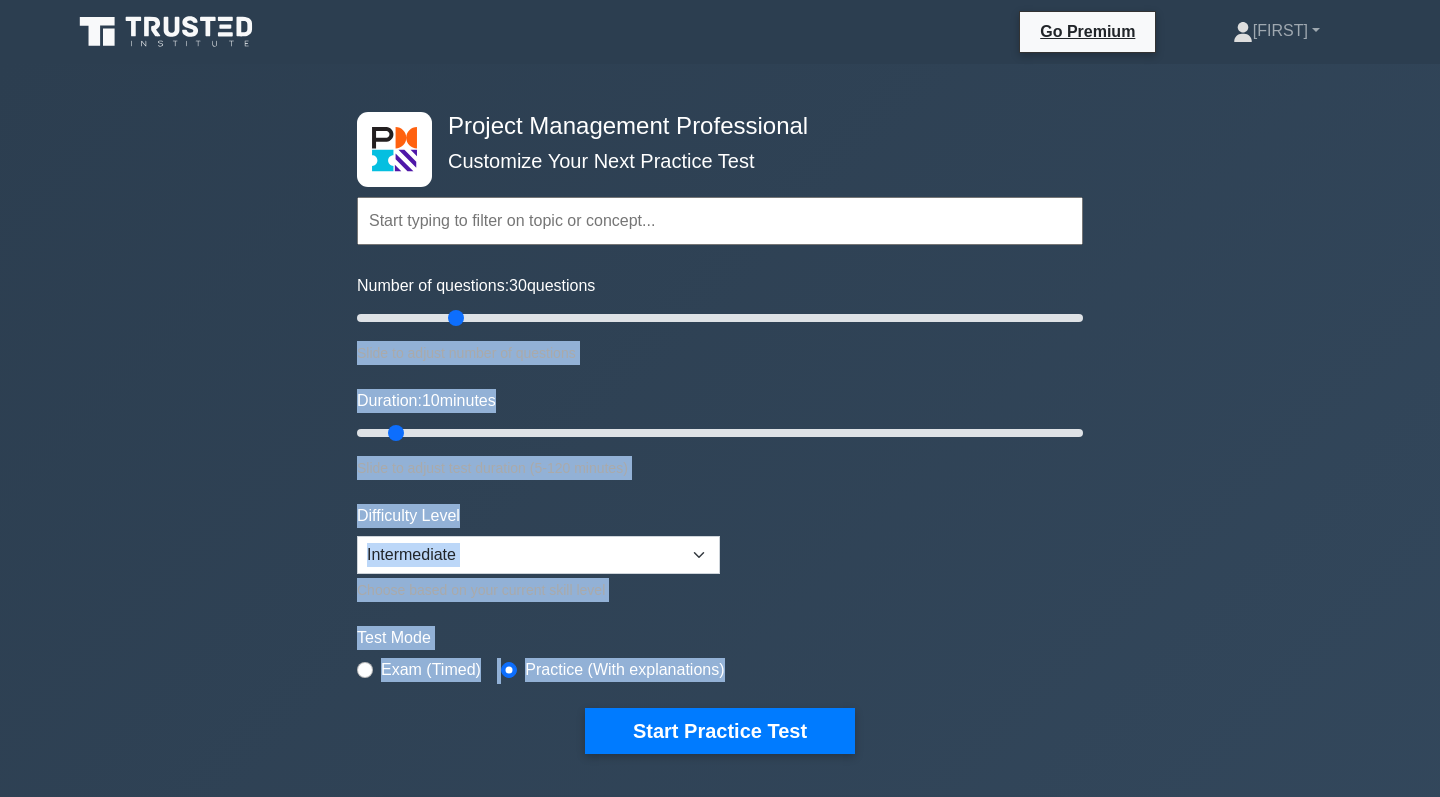 drag, startPoint x: 679, startPoint y: 751, endPoint x: 346, endPoint y: 354, distance: 518.1679 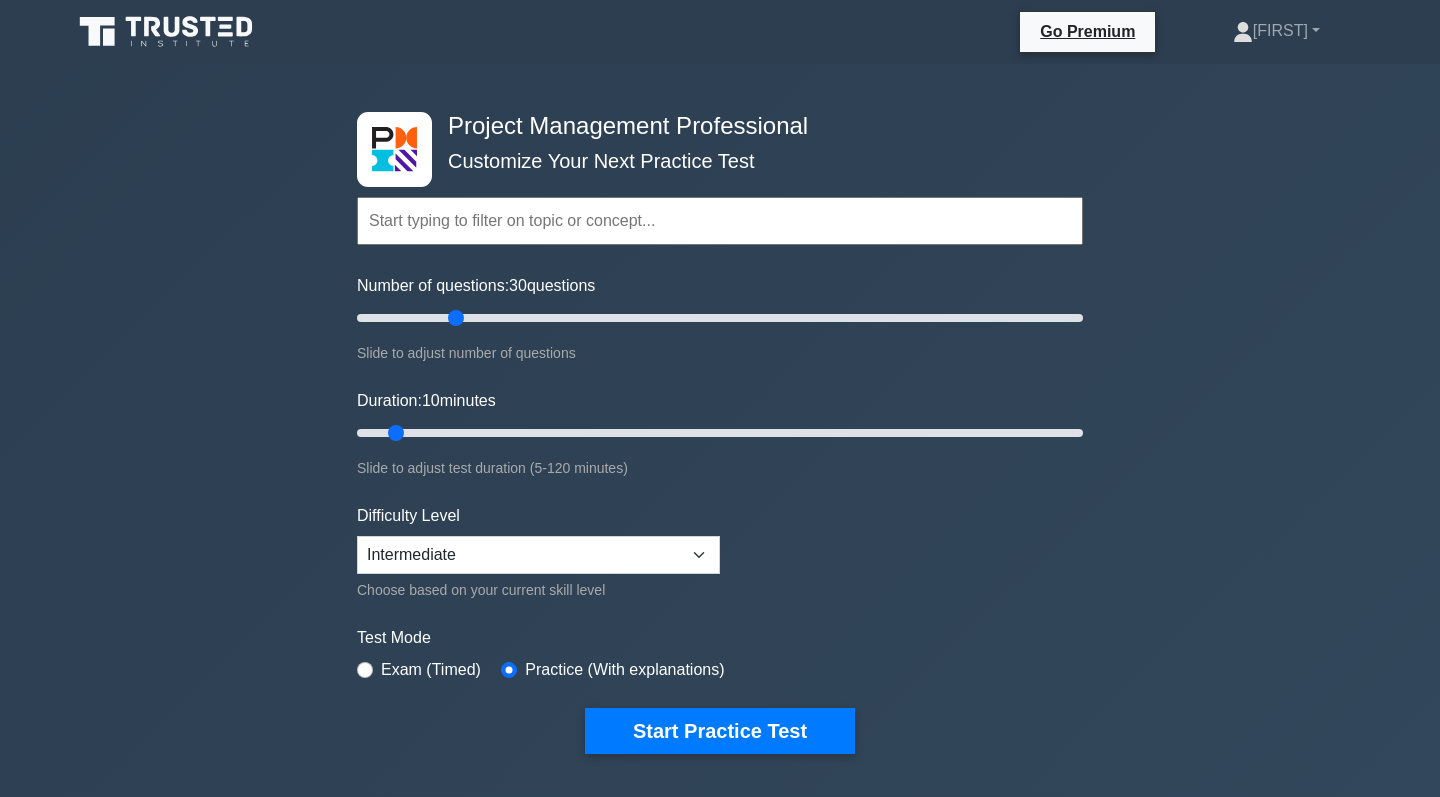 click on "Project Management Professional
Customize Your Next Practice Test
Topics
Scope Management
Time Management
Cost Management
Quality Management
Risk Management
Integration Management
Human Resource Management
Concepts" at bounding box center (720, 693) 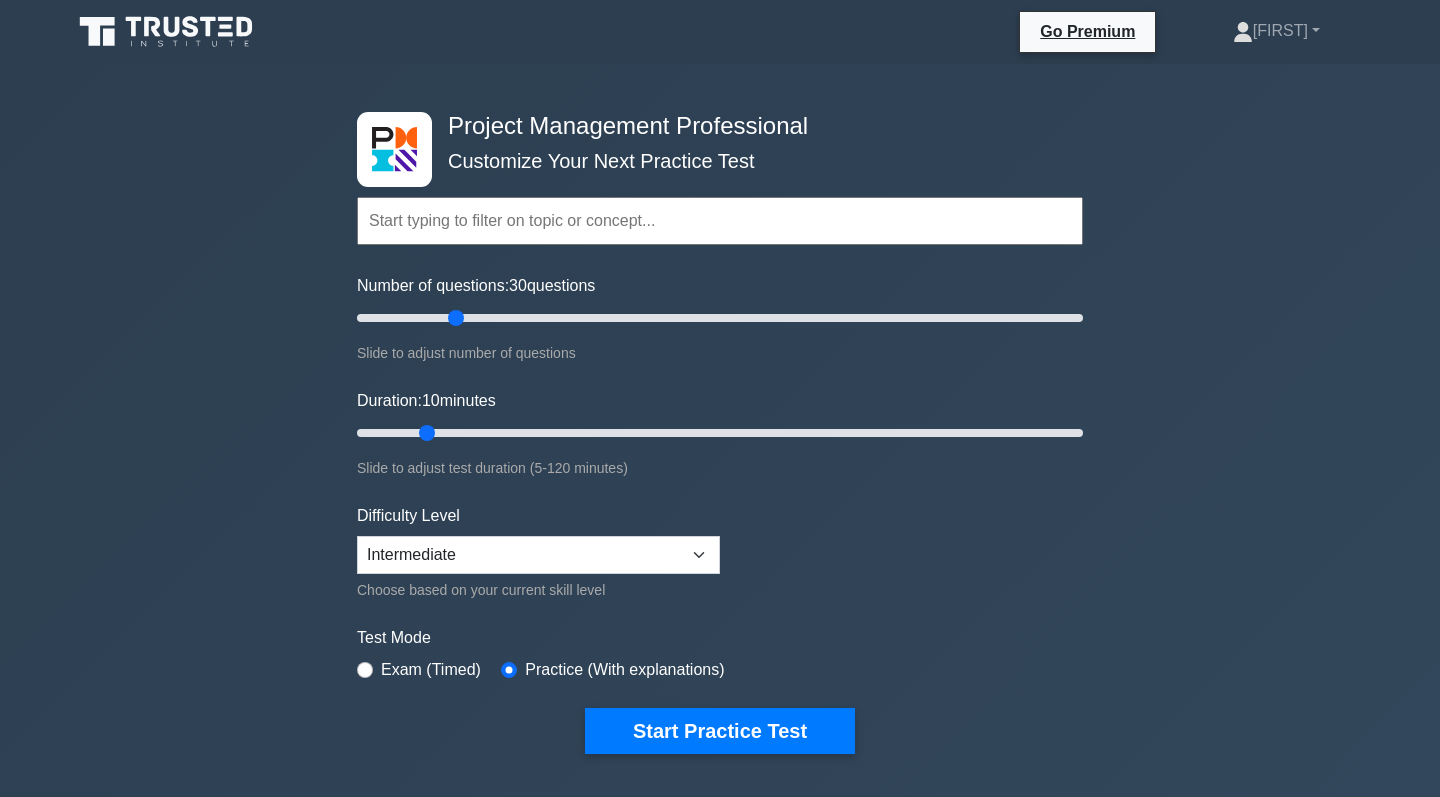 click on "Duration:  10  minutes" at bounding box center (720, 433) 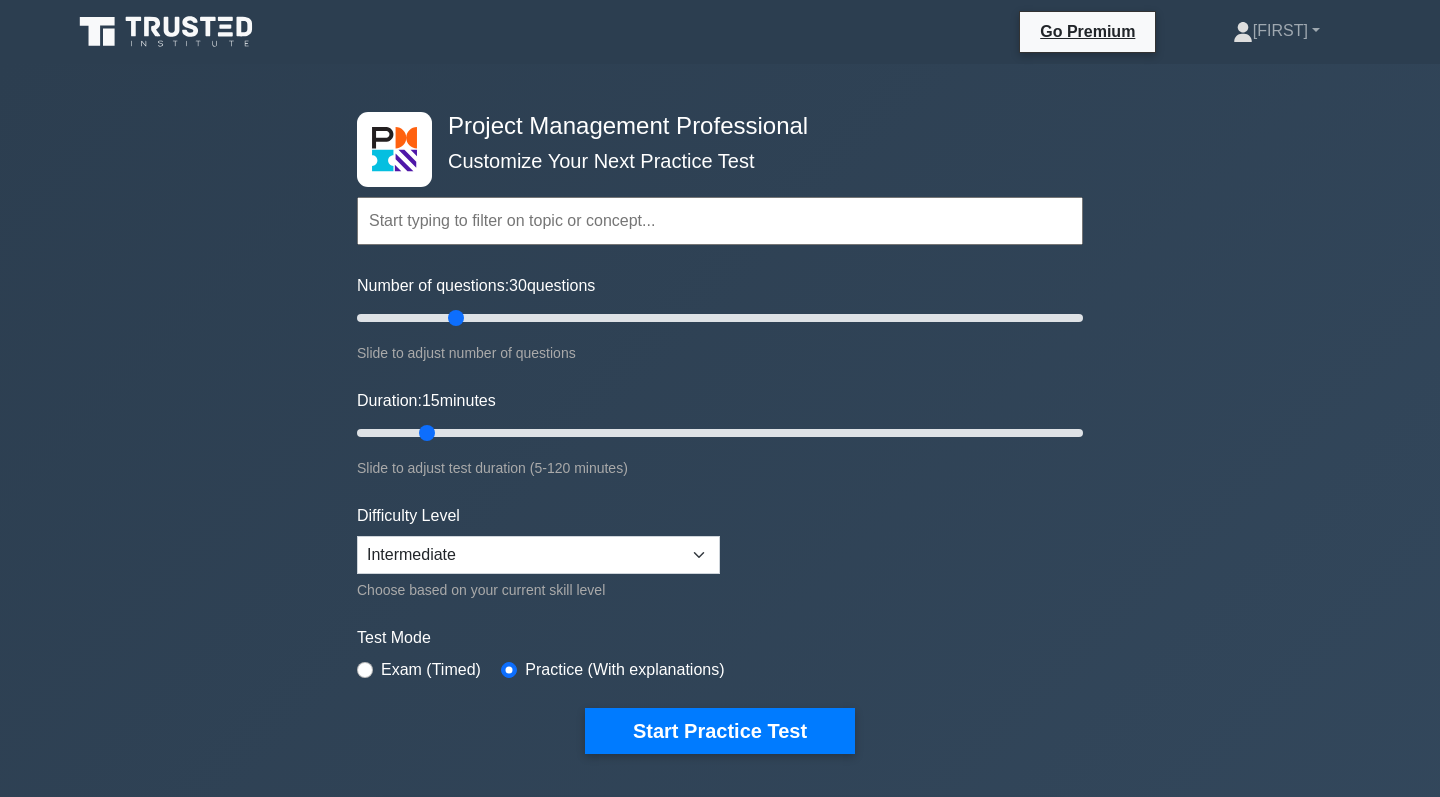 click on "Duration:  15  minutes
Slide to adjust test duration (5-120 minutes)" at bounding box center (720, 434) 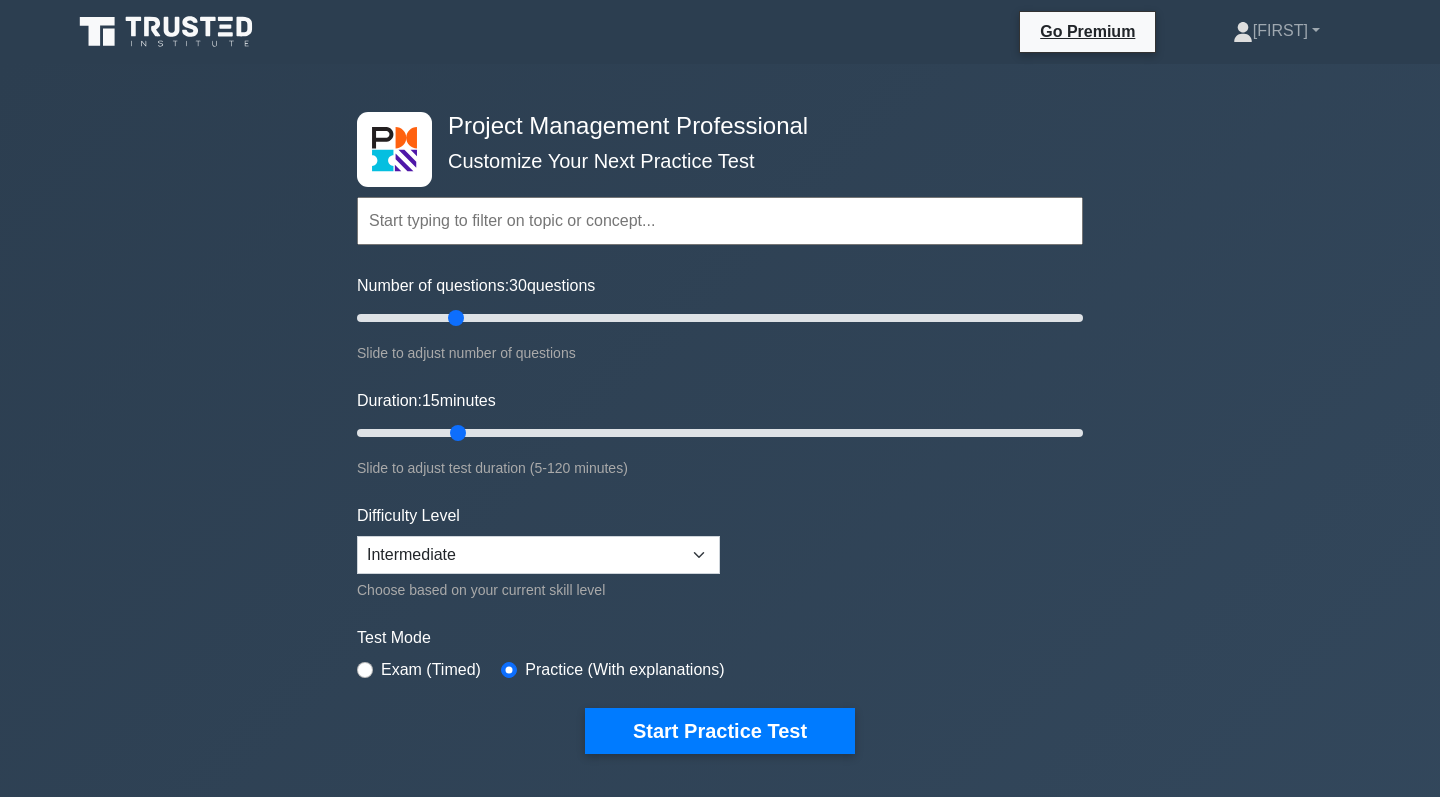 type on "20" 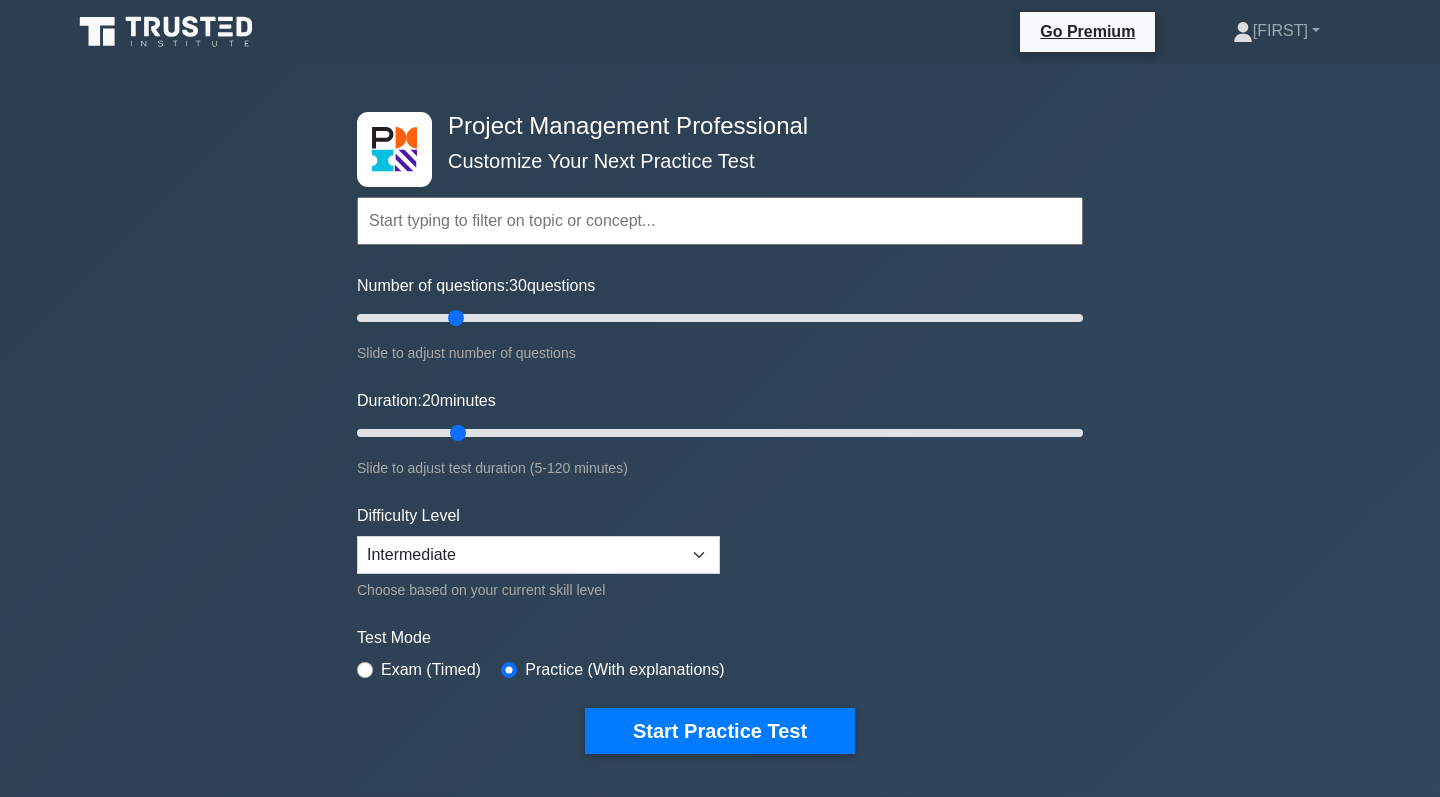 click on "Project Management Professional
Customize Your Next Practice Test
Topics
Scope Management
Time Management
Cost Management
Quality Management
Risk Management
Integration Management
Human Resource Management
Communication Management" at bounding box center (720, 433) 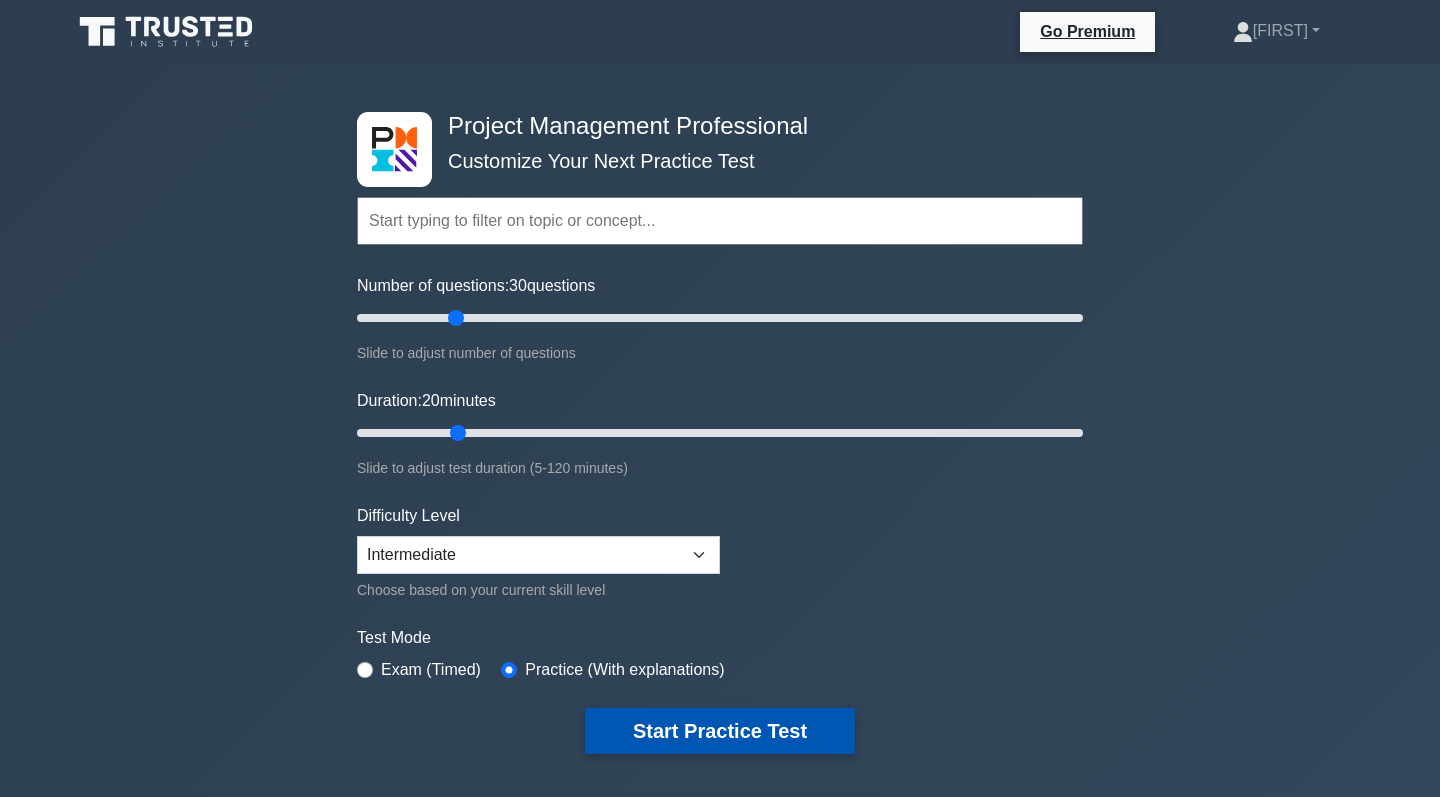 click on "Start Practice Test" at bounding box center (720, 731) 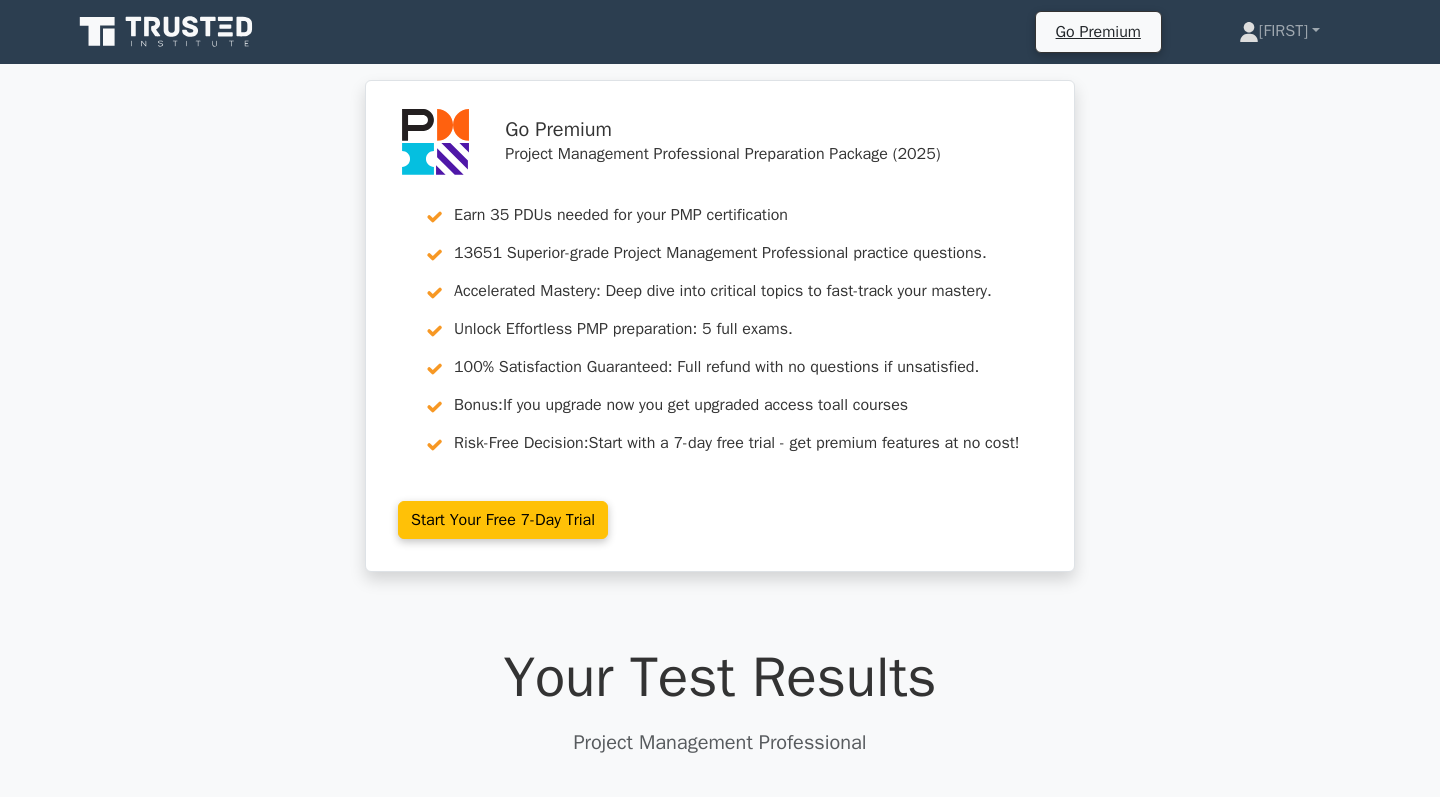 scroll, scrollTop: 0, scrollLeft: 0, axis: both 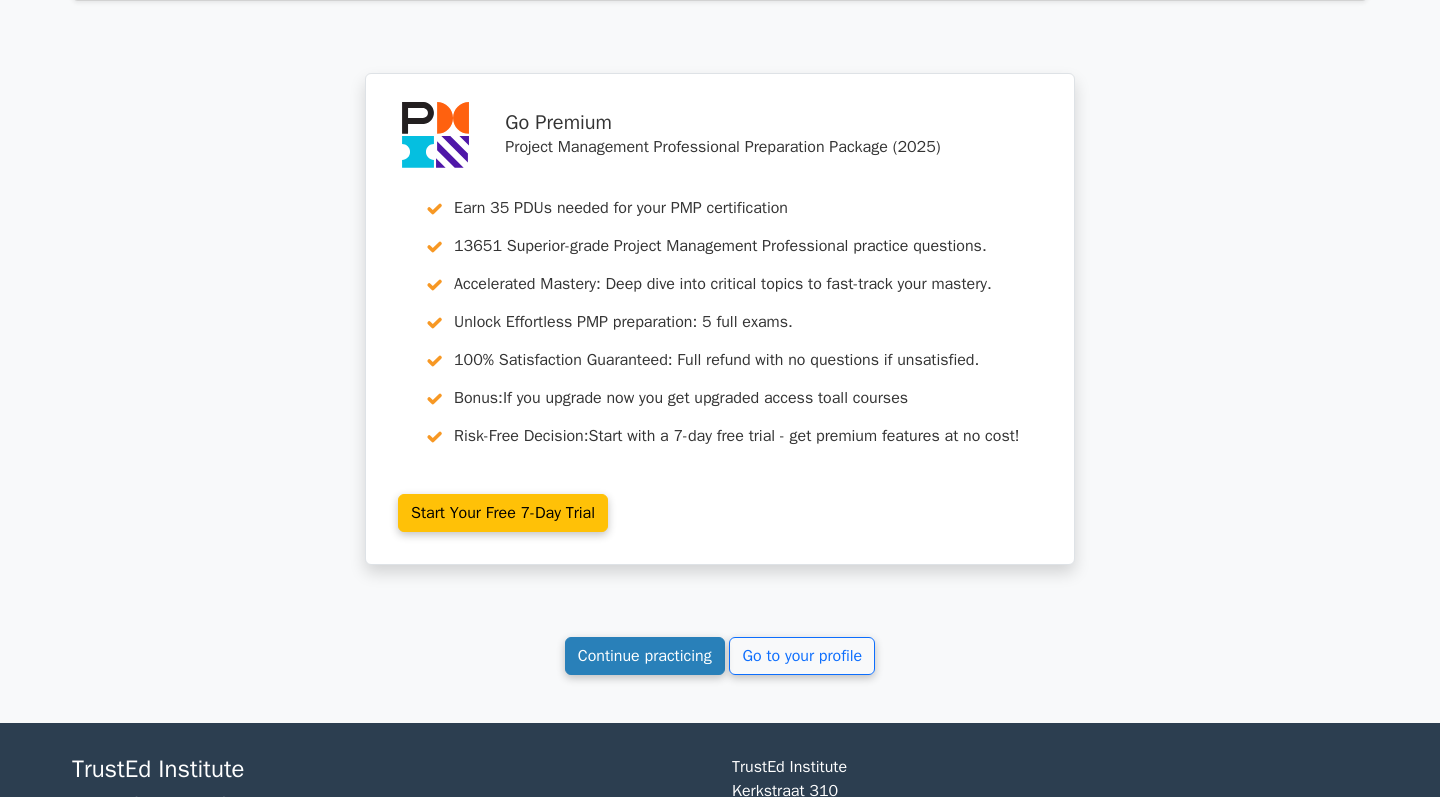 click on "Continue practicing" at bounding box center (645, 656) 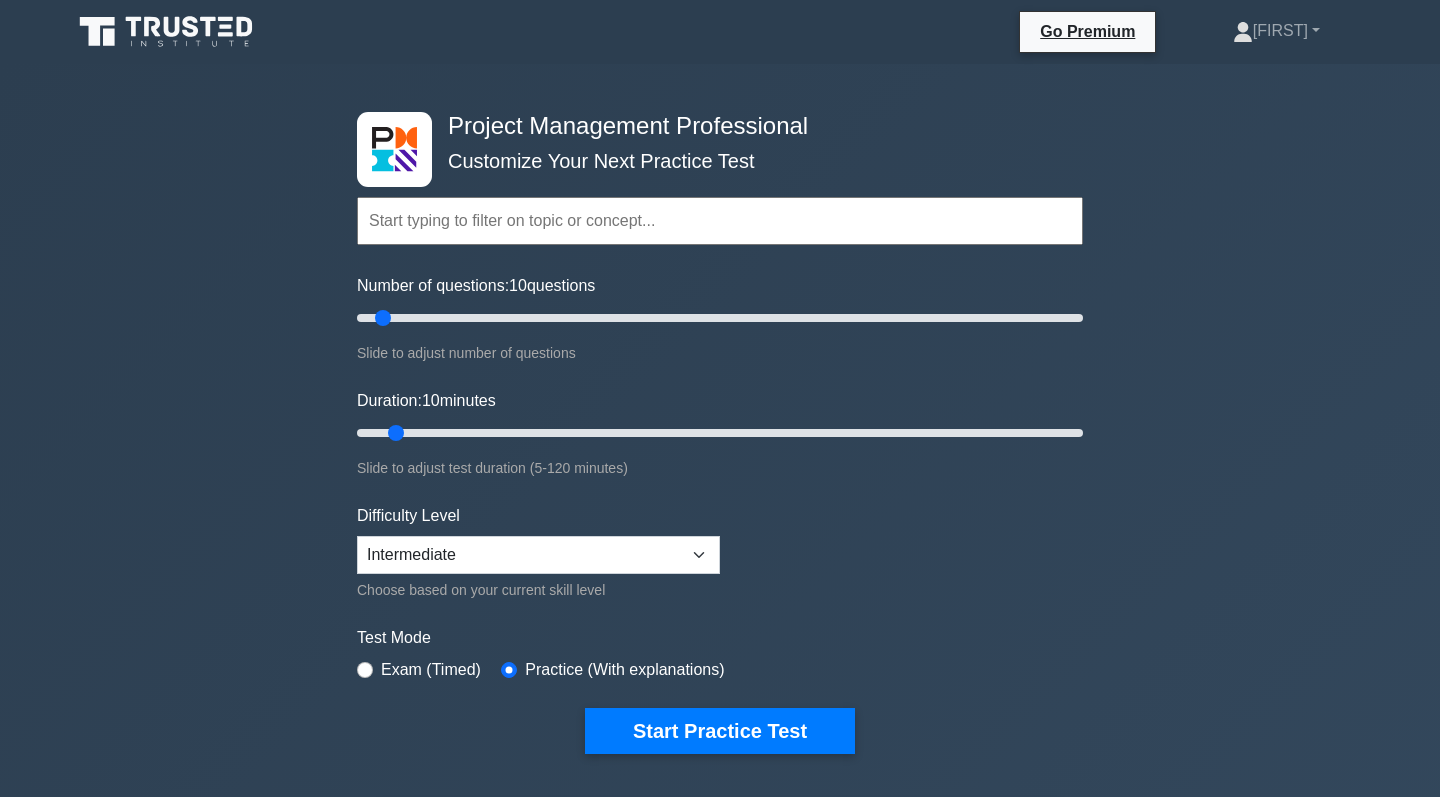 scroll, scrollTop: 0, scrollLeft: 0, axis: both 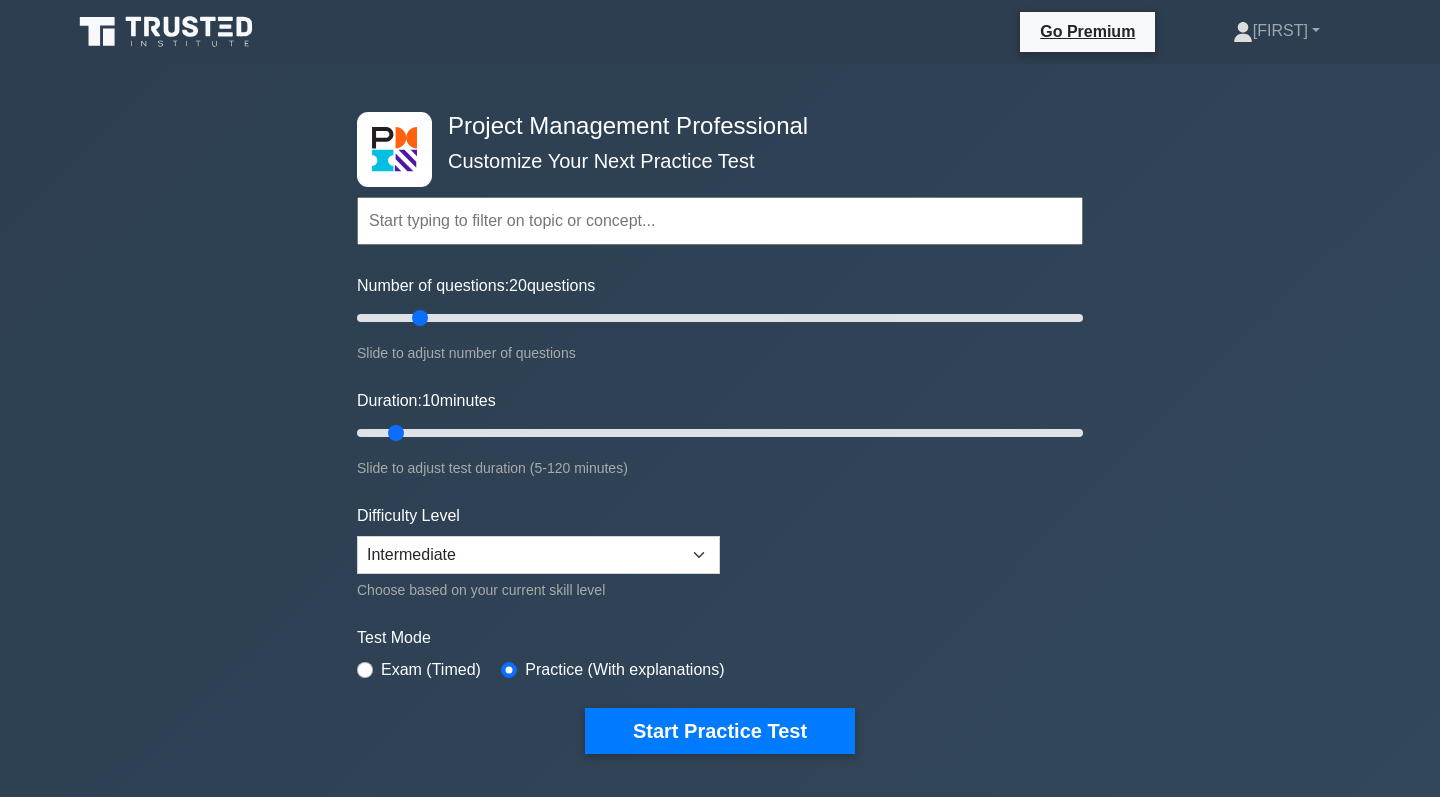 type on "20" 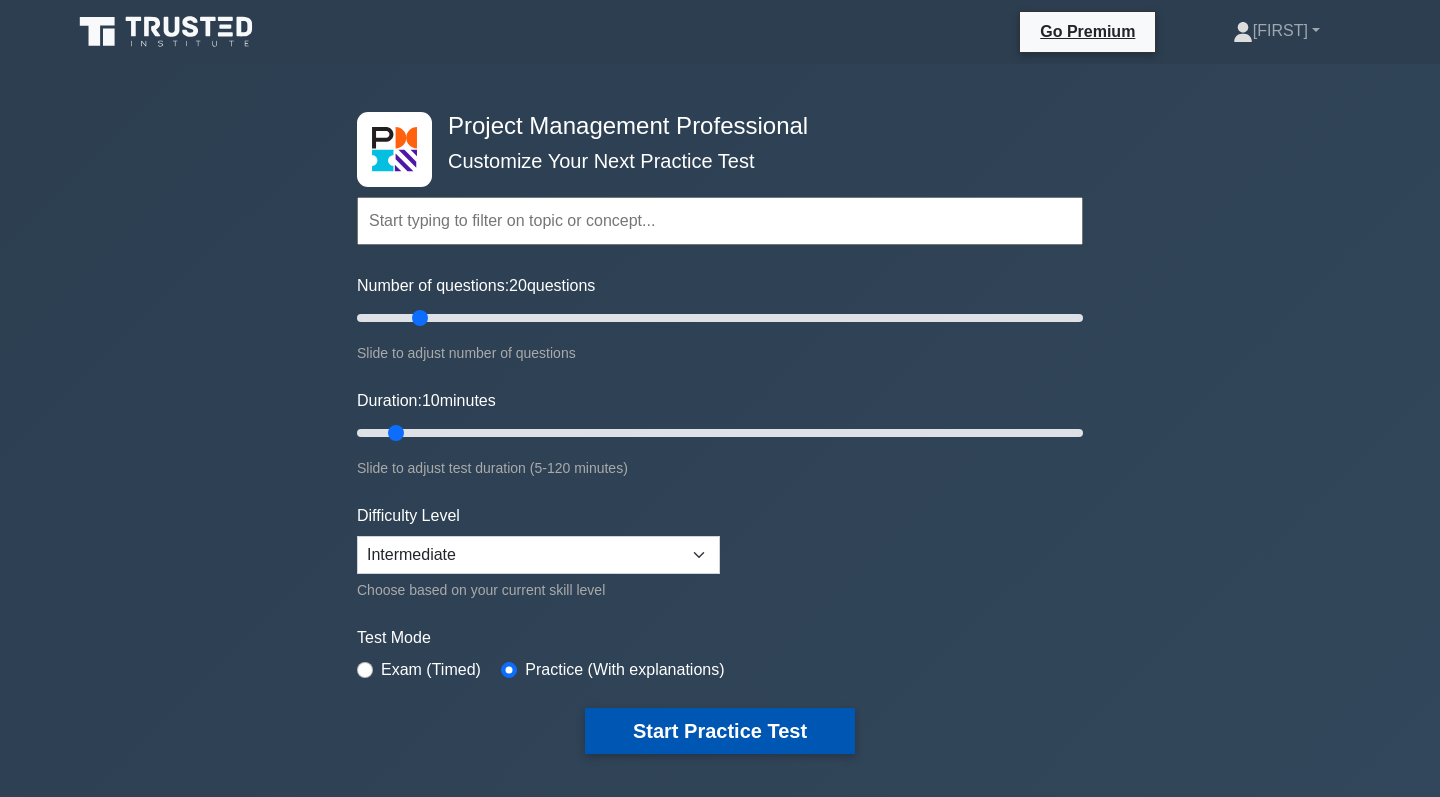 click on "Start Practice Test" at bounding box center (720, 731) 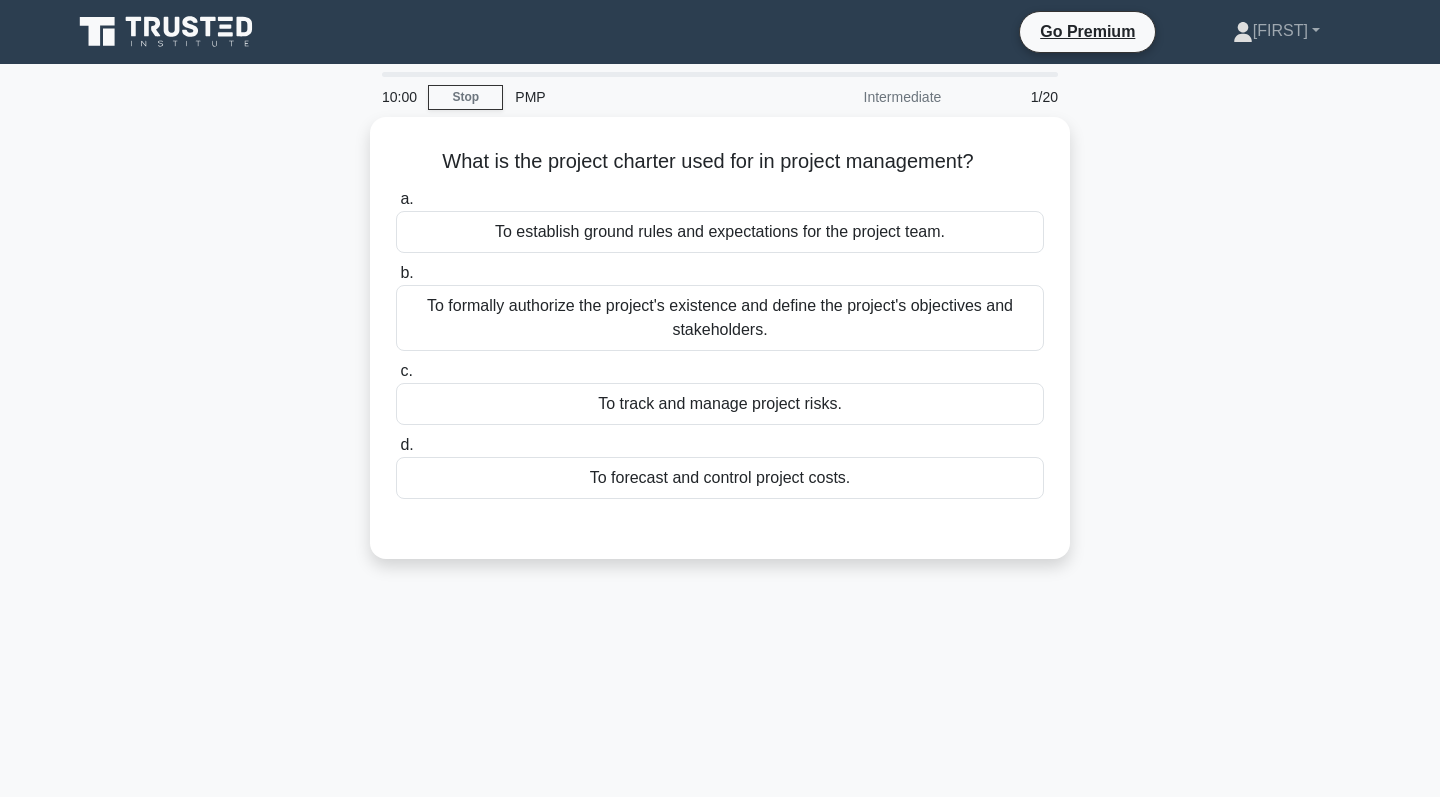scroll, scrollTop: 0, scrollLeft: 0, axis: both 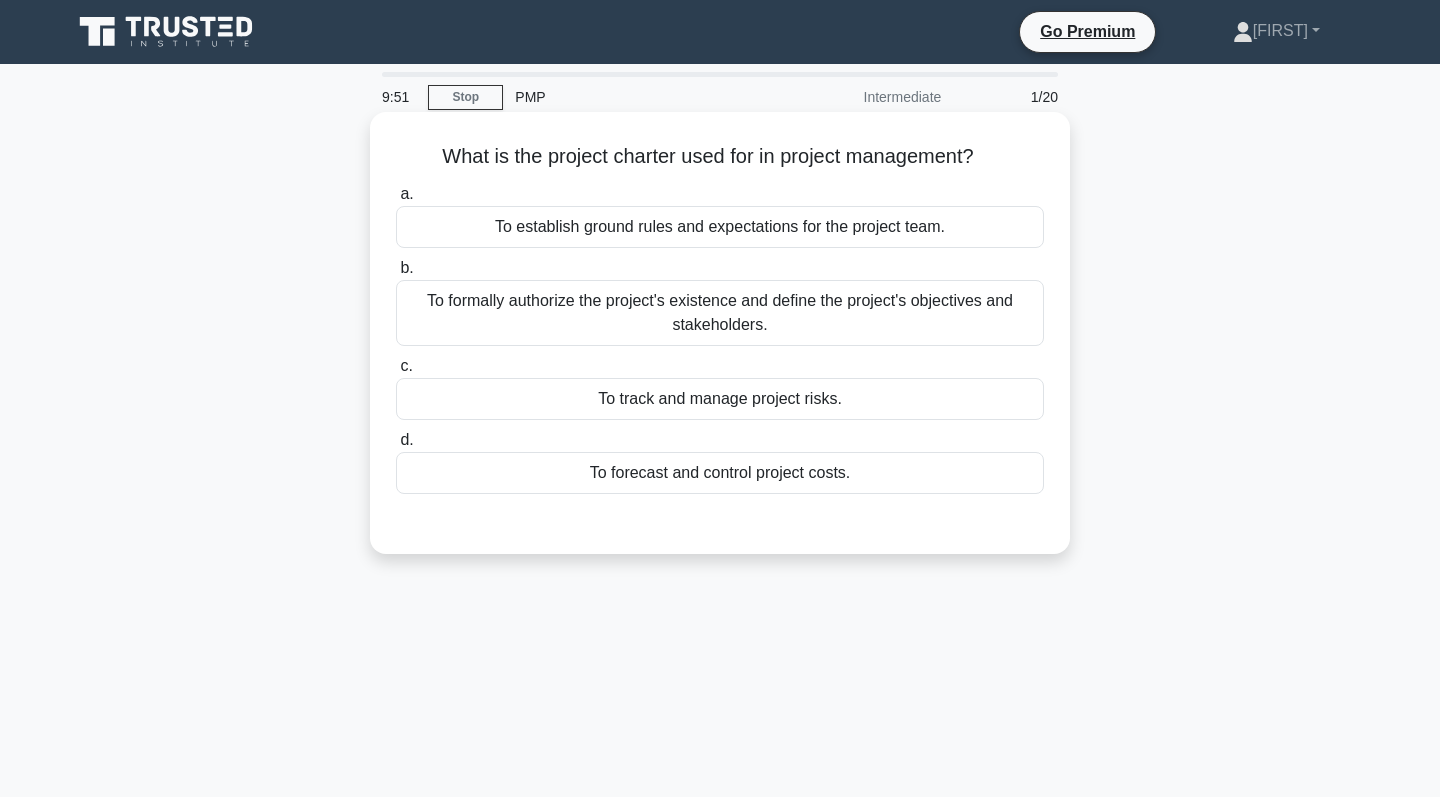 click on "To formally authorize the project's existence and define the project's objectives and stakeholders." at bounding box center (720, 313) 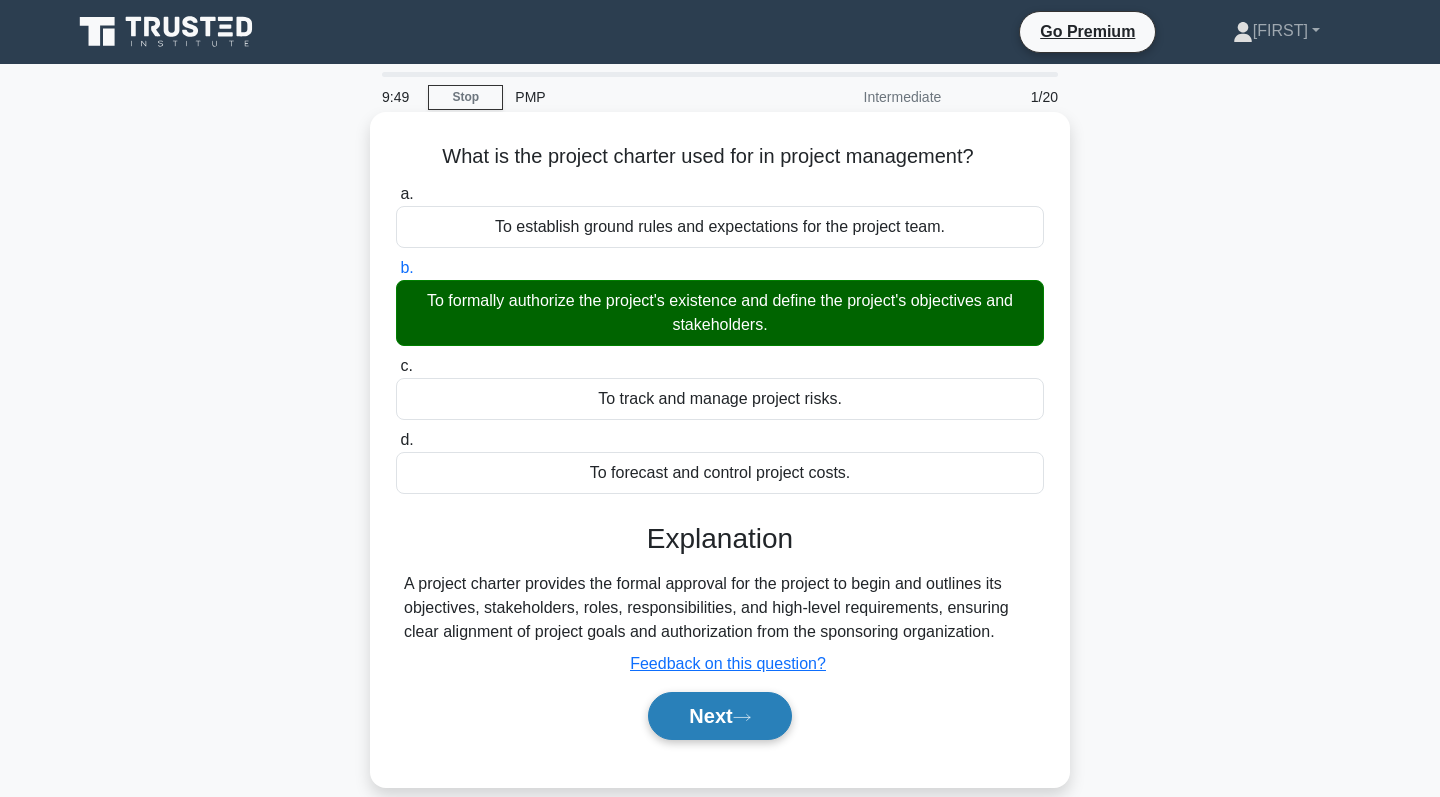 click on "Next" at bounding box center [719, 716] 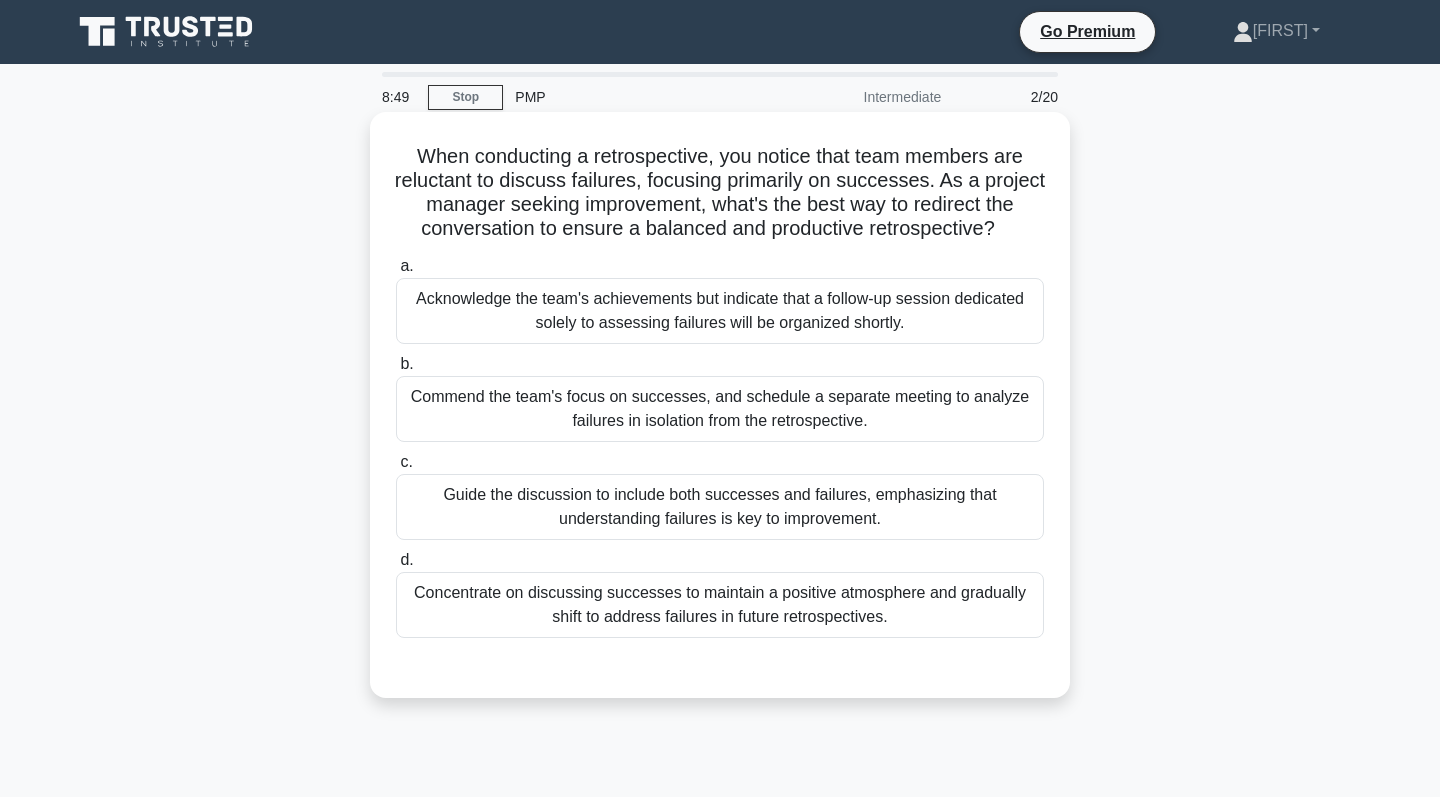 click on "Guide the discussion to include both successes and failures, emphasizing that understanding failures is key to improvement." at bounding box center (720, 507) 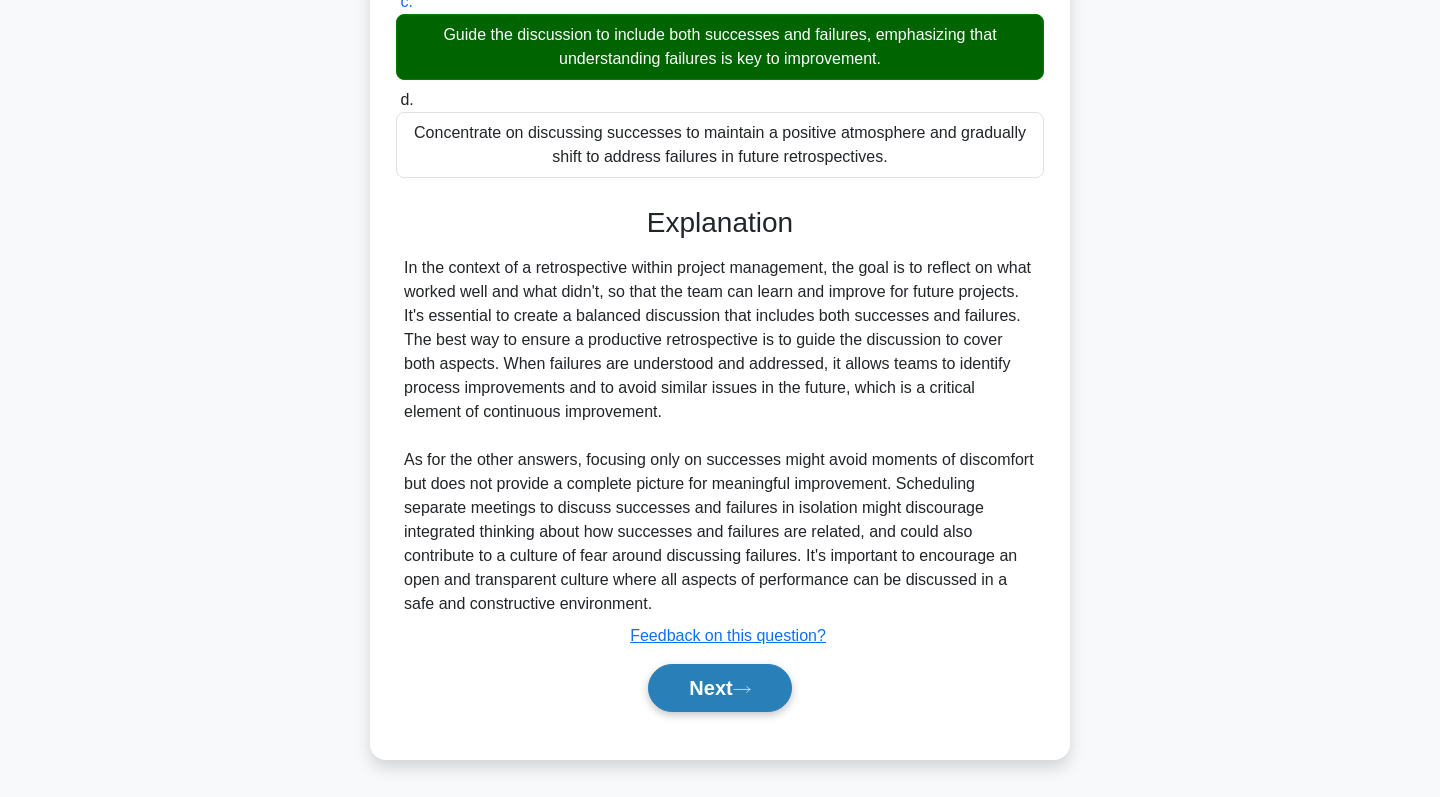 scroll, scrollTop: 460, scrollLeft: 0, axis: vertical 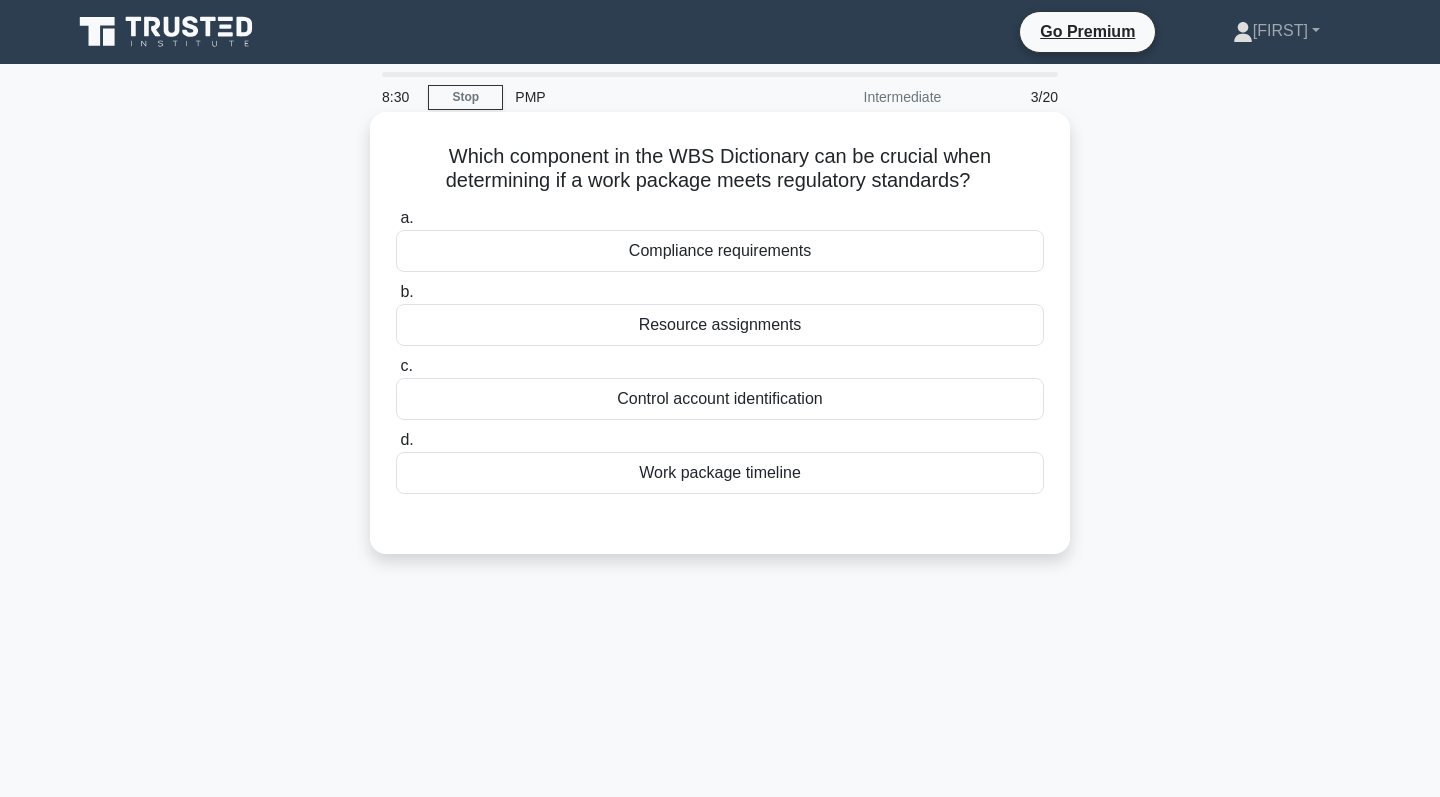 click on "Compliance requirements" at bounding box center (720, 251) 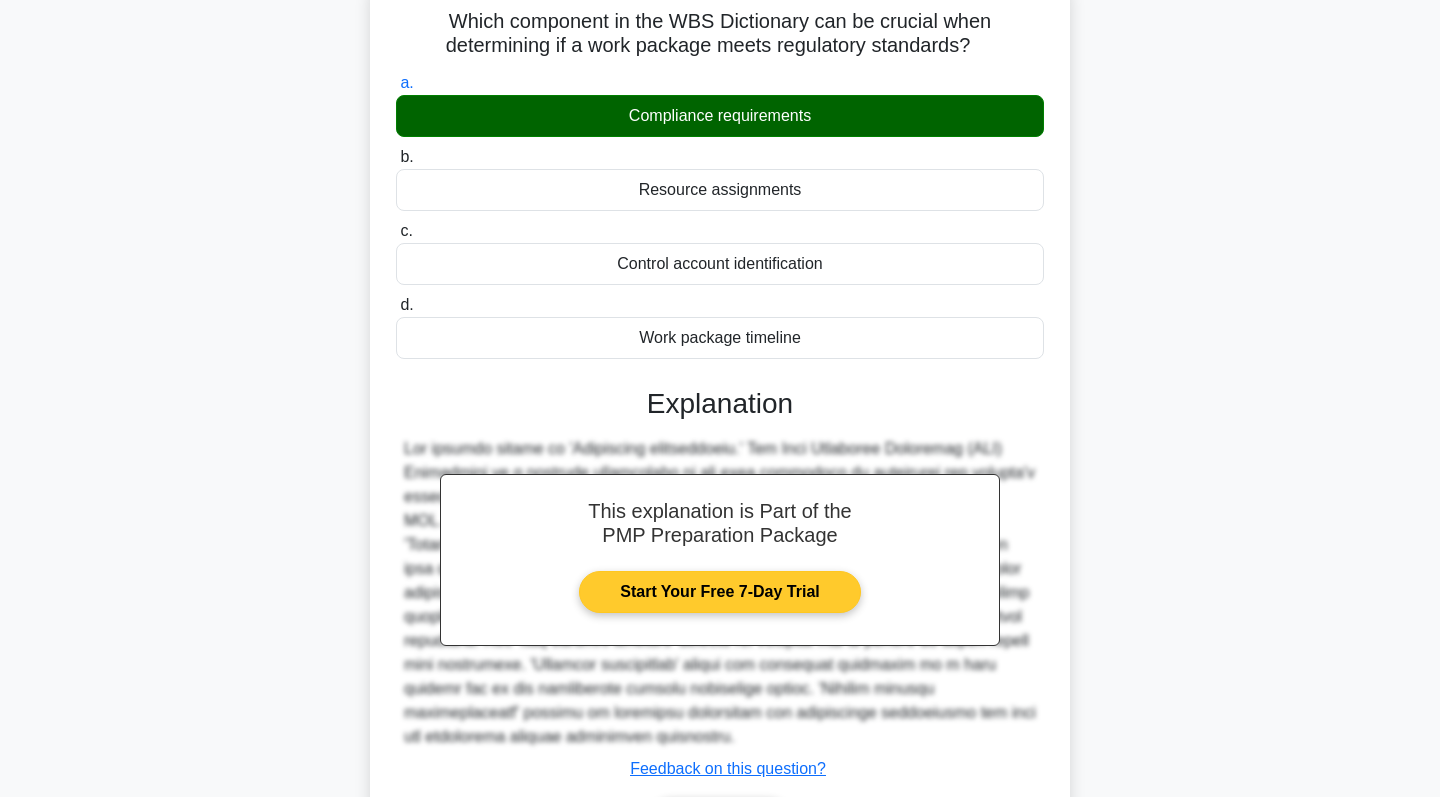 scroll, scrollTop: 228, scrollLeft: 0, axis: vertical 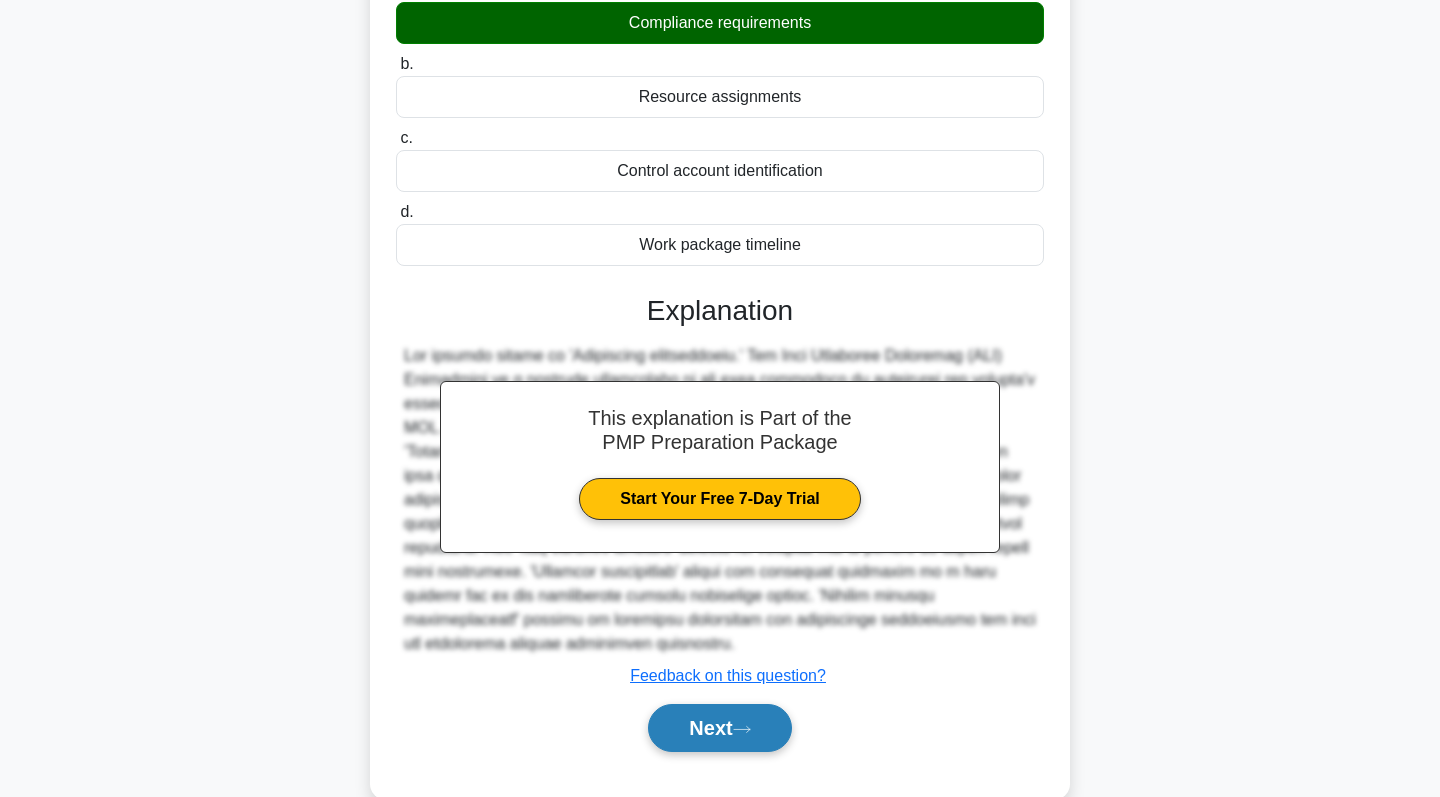 click on "Next" at bounding box center (719, 728) 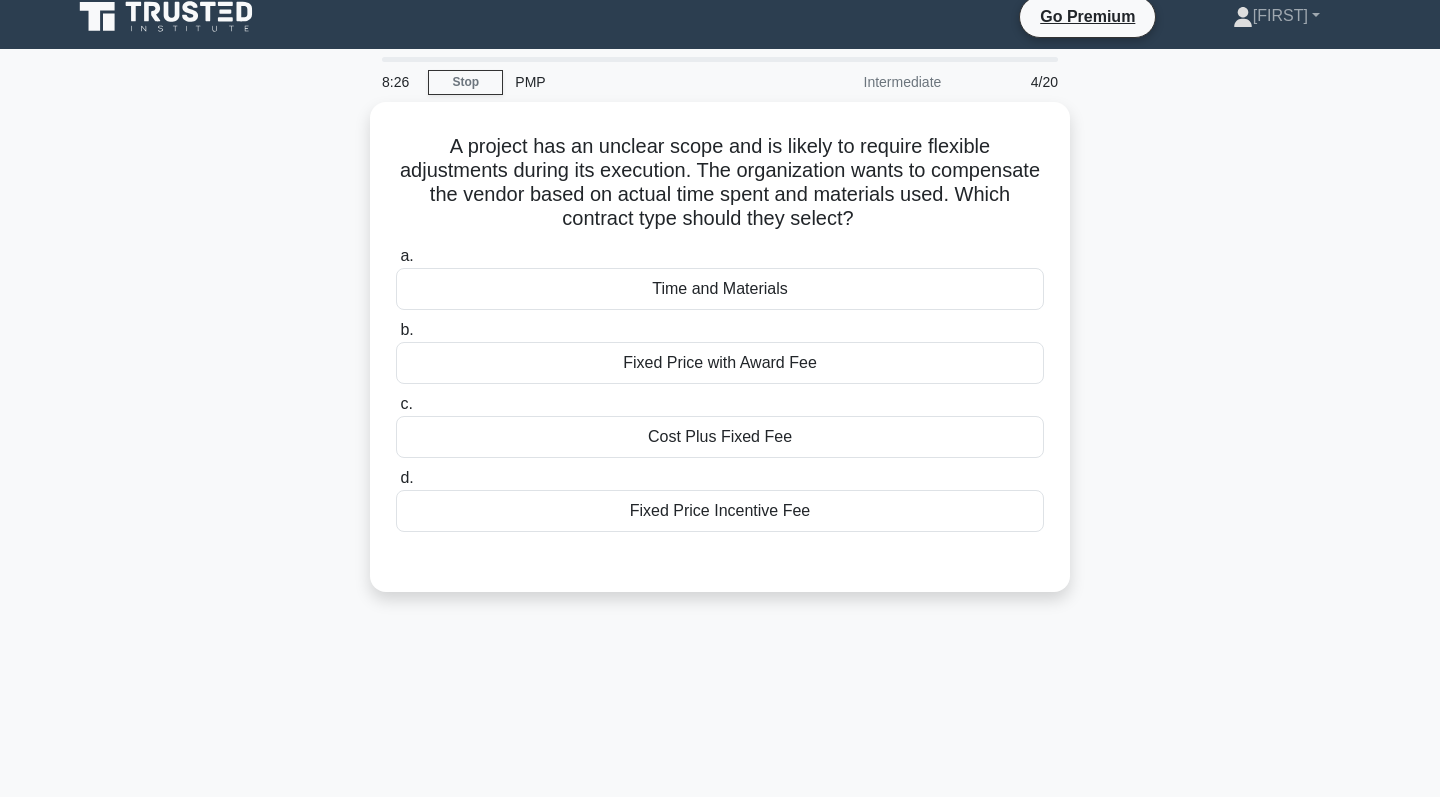 scroll, scrollTop: 19, scrollLeft: 0, axis: vertical 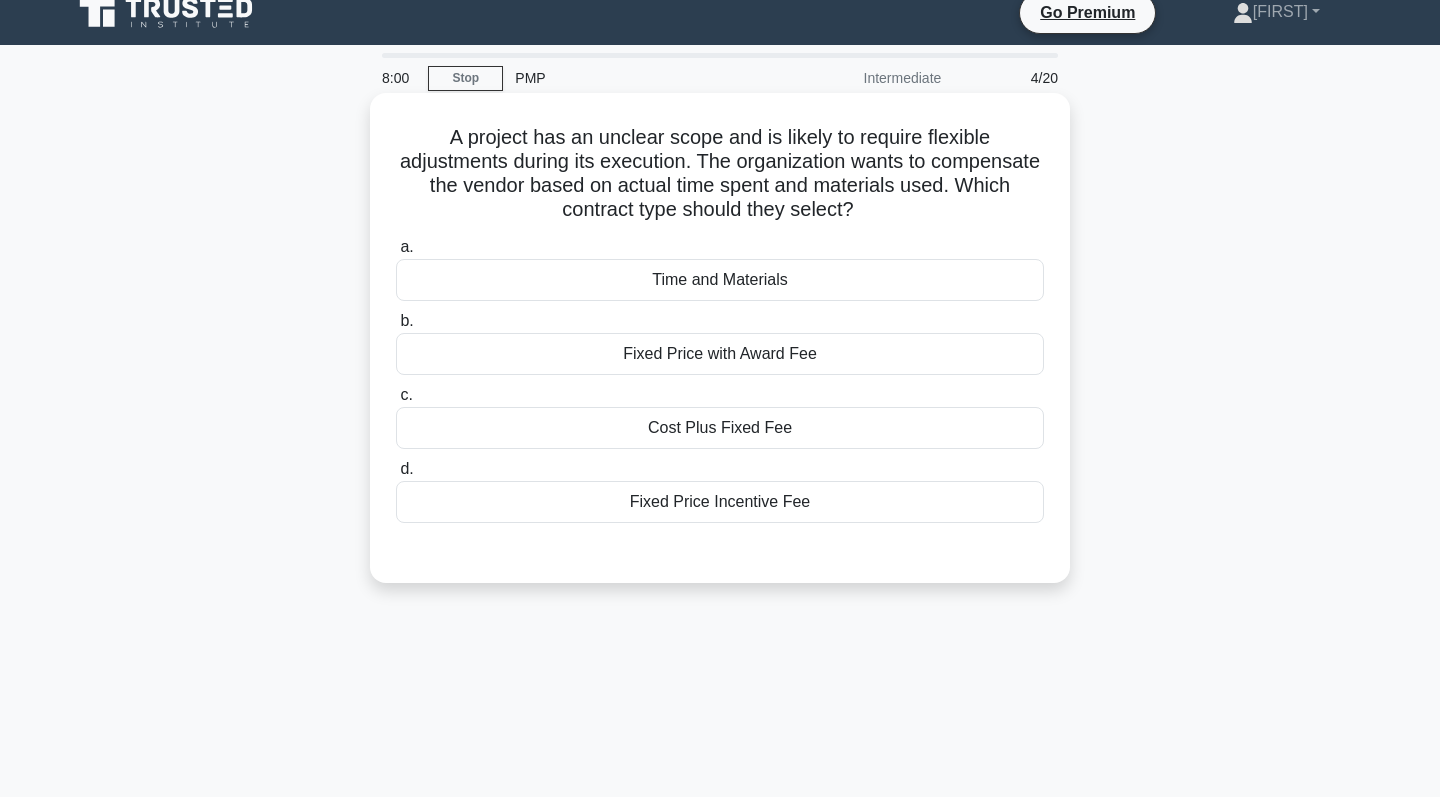 click on "Time and Materials" at bounding box center [720, 280] 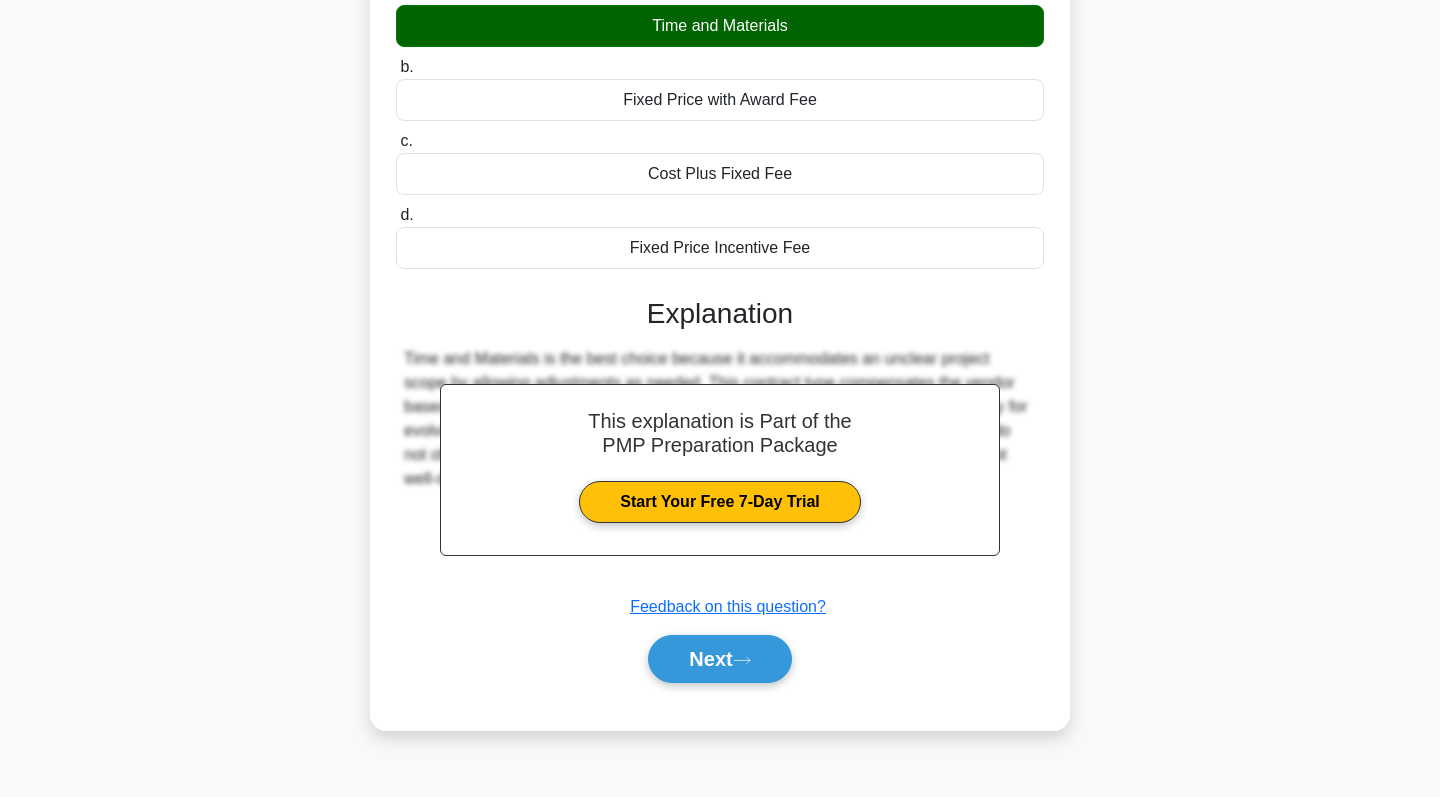 scroll, scrollTop: 282, scrollLeft: 0, axis: vertical 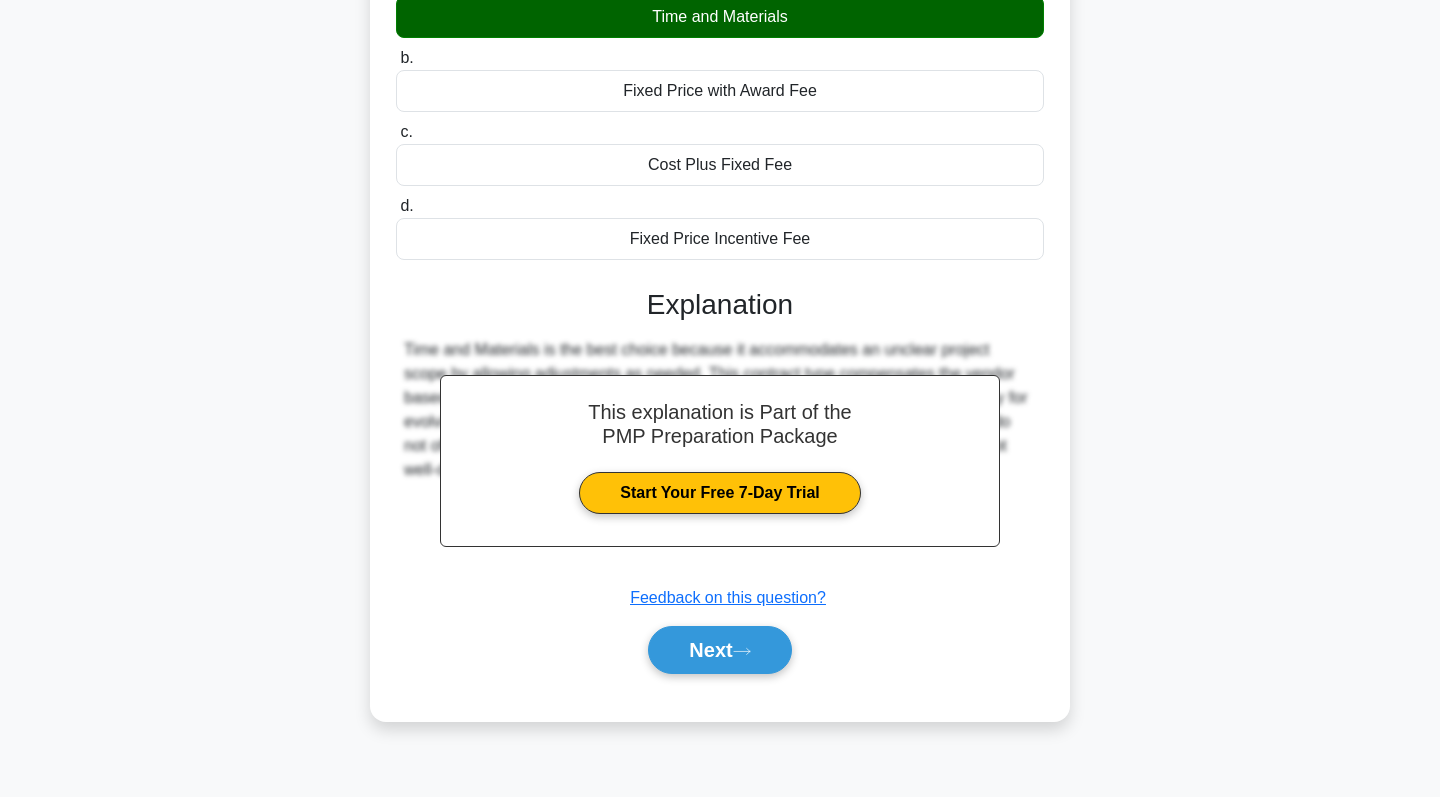 click on "Next" at bounding box center (720, 650) 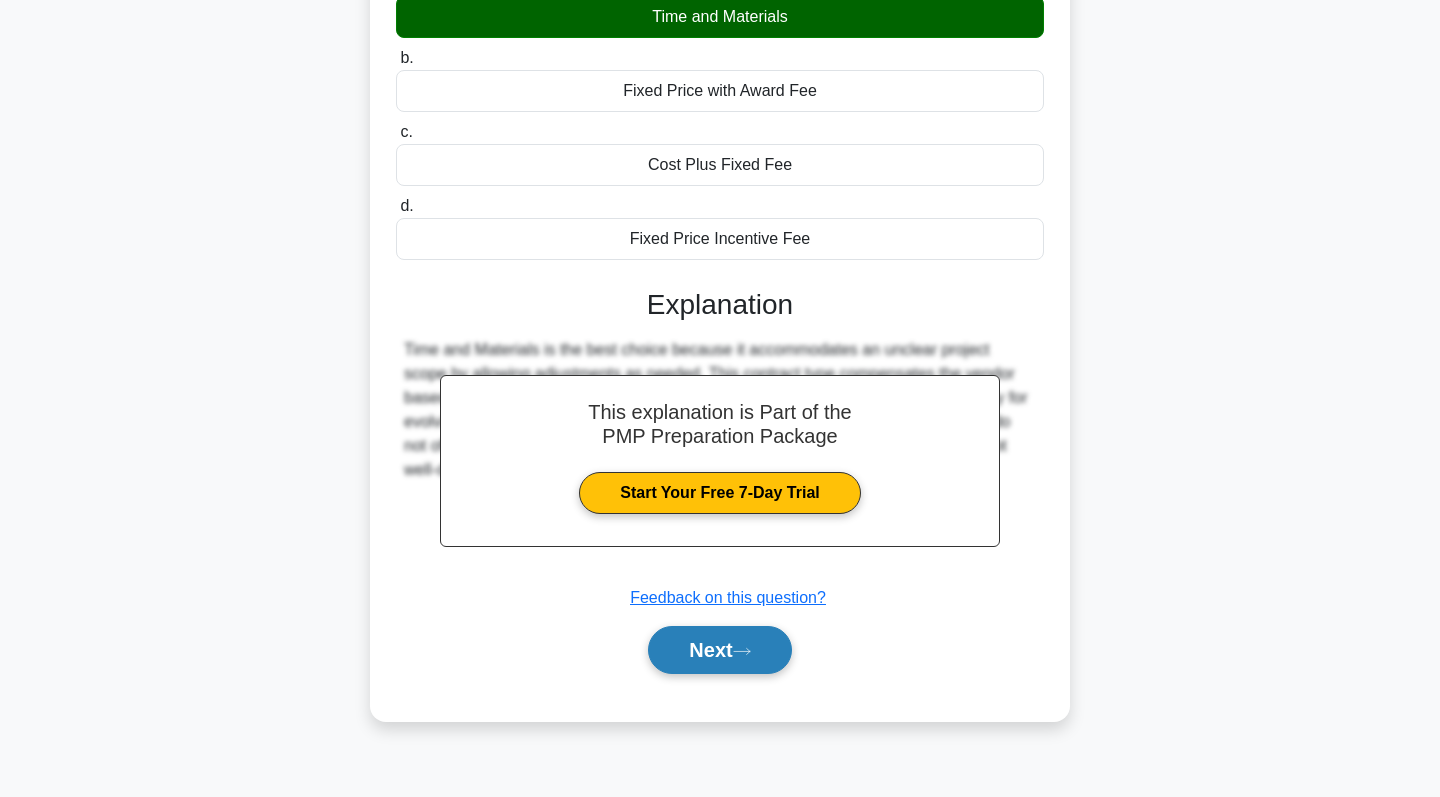 click 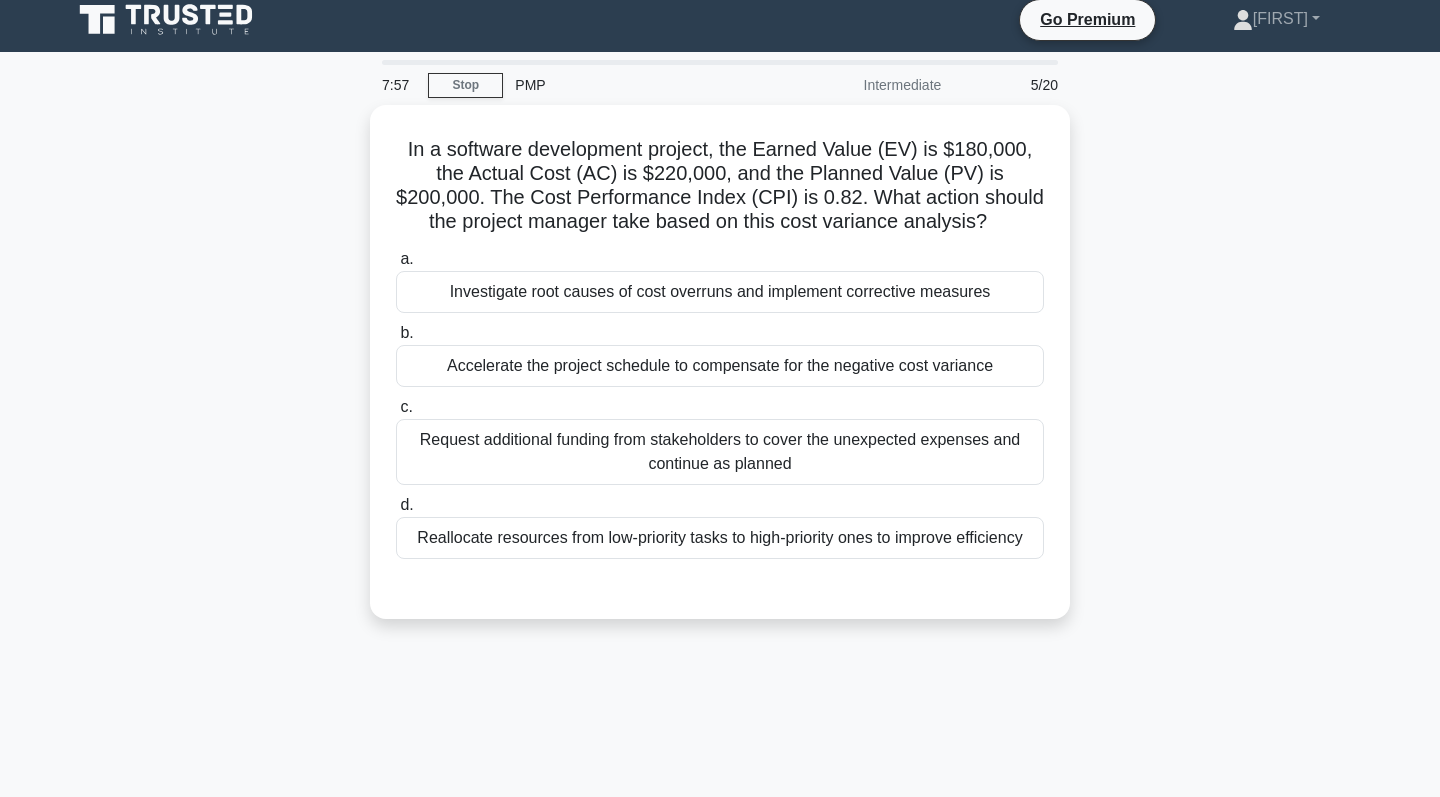 scroll, scrollTop: 6, scrollLeft: 0, axis: vertical 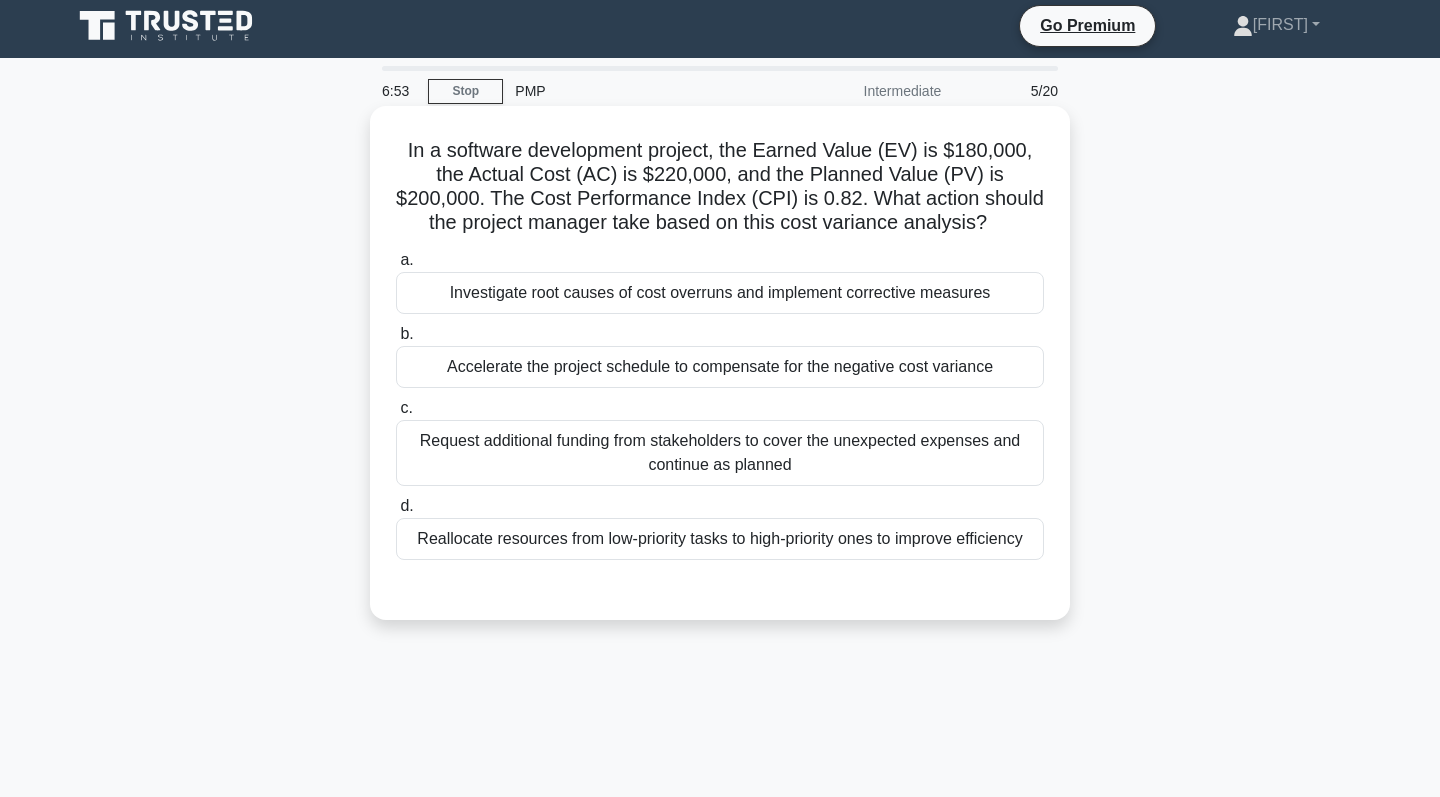 click on "Investigate root causes of cost overruns and implement corrective measures" at bounding box center [720, 293] 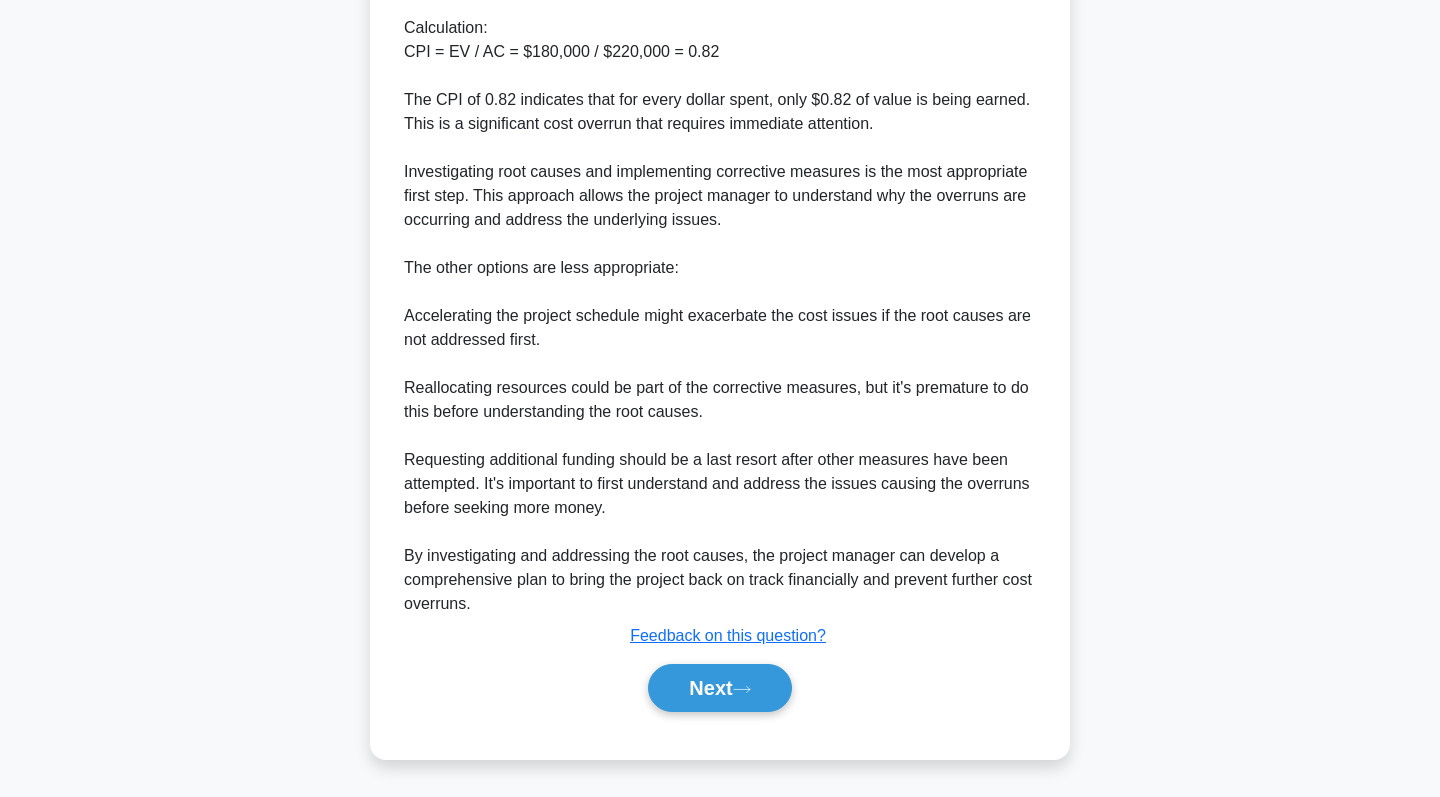 scroll, scrollTop: 796, scrollLeft: 0, axis: vertical 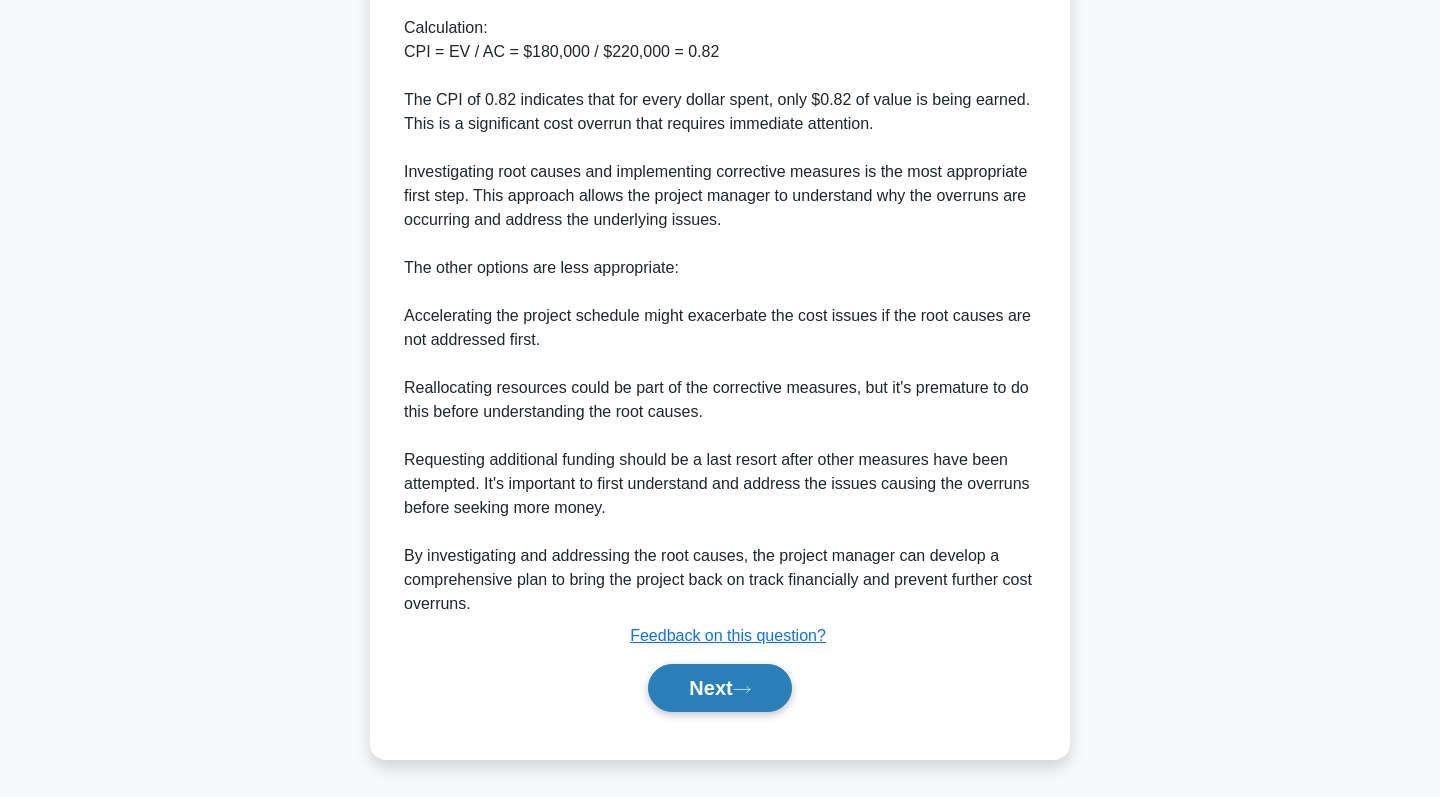 click on "Next" at bounding box center [719, 688] 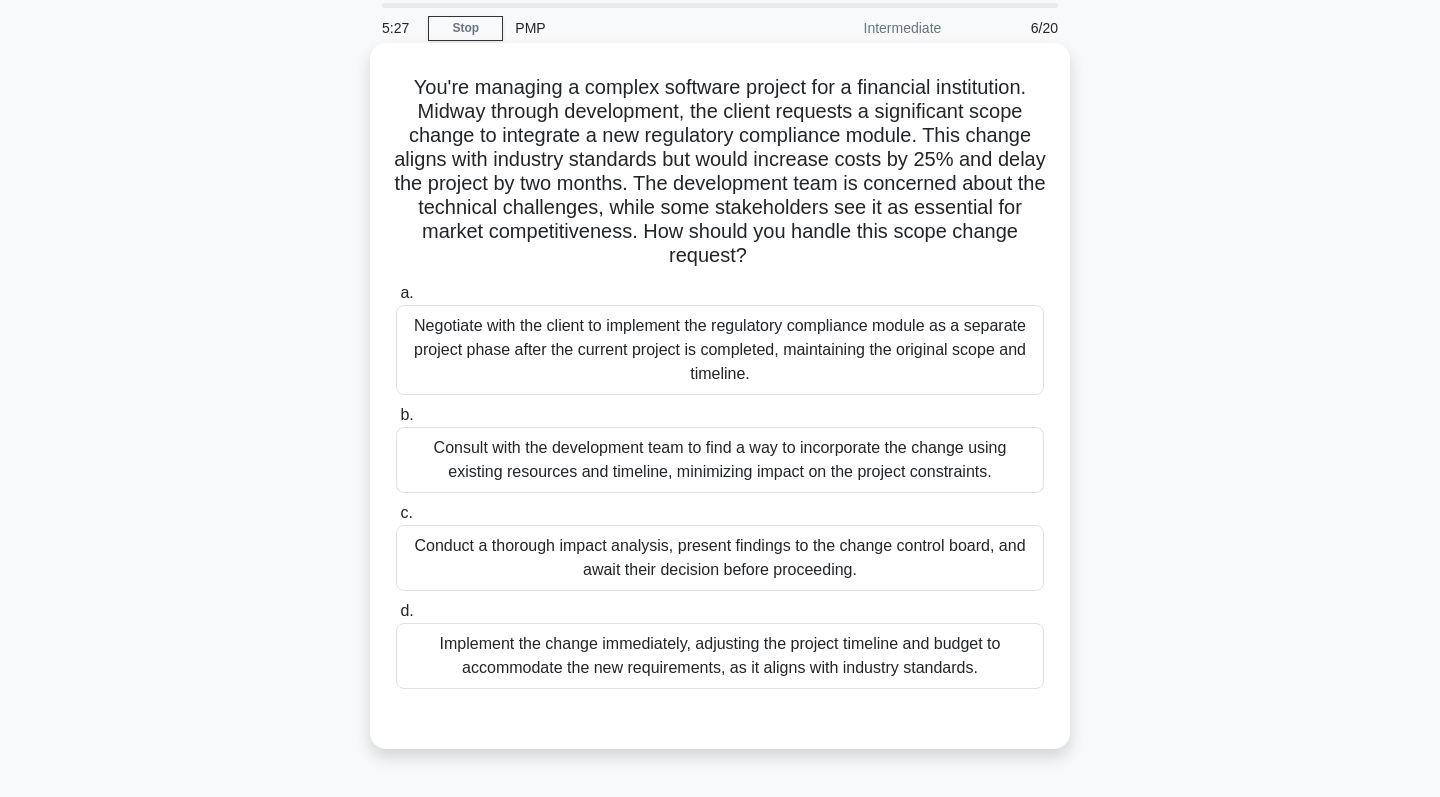 scroll, scrollTop: 73, scrollLeft: 0, axis: vertical 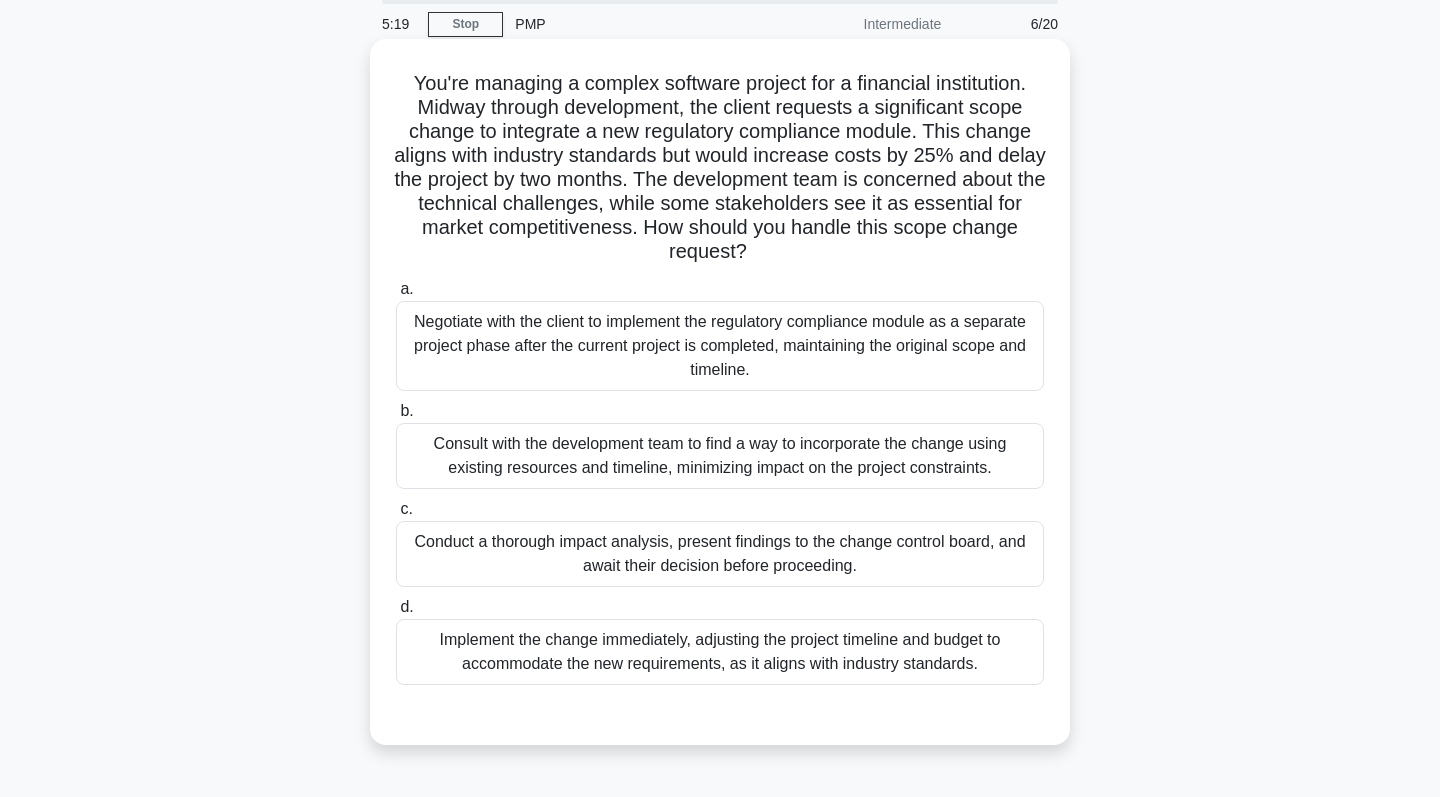click on "Conduct a thorough impact analysis, present findings to the change control board, and await their decision before proceeding." at bounding box center (720, 554) 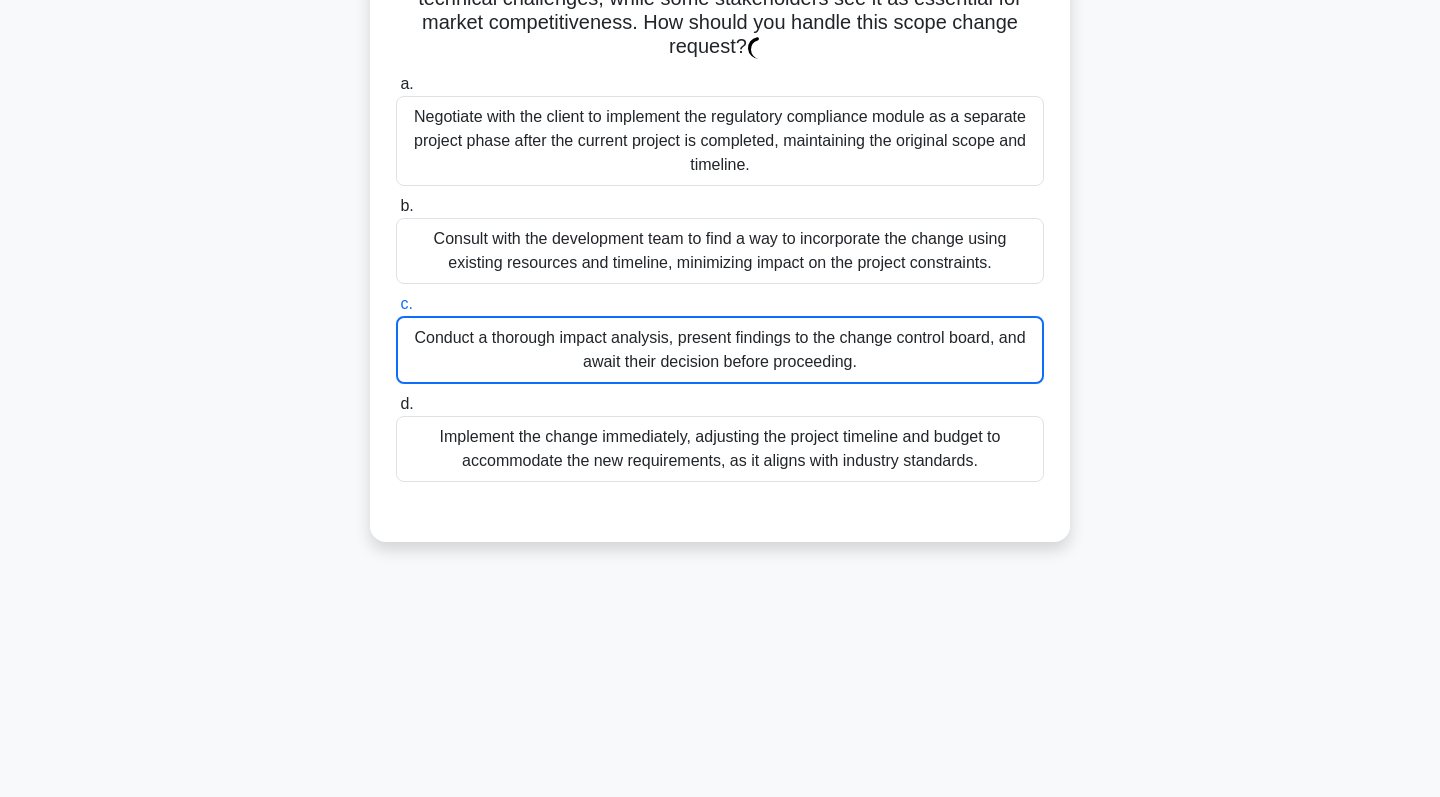 scroll, scrollTop: 280, scrollLeft: 0, axis: vertical 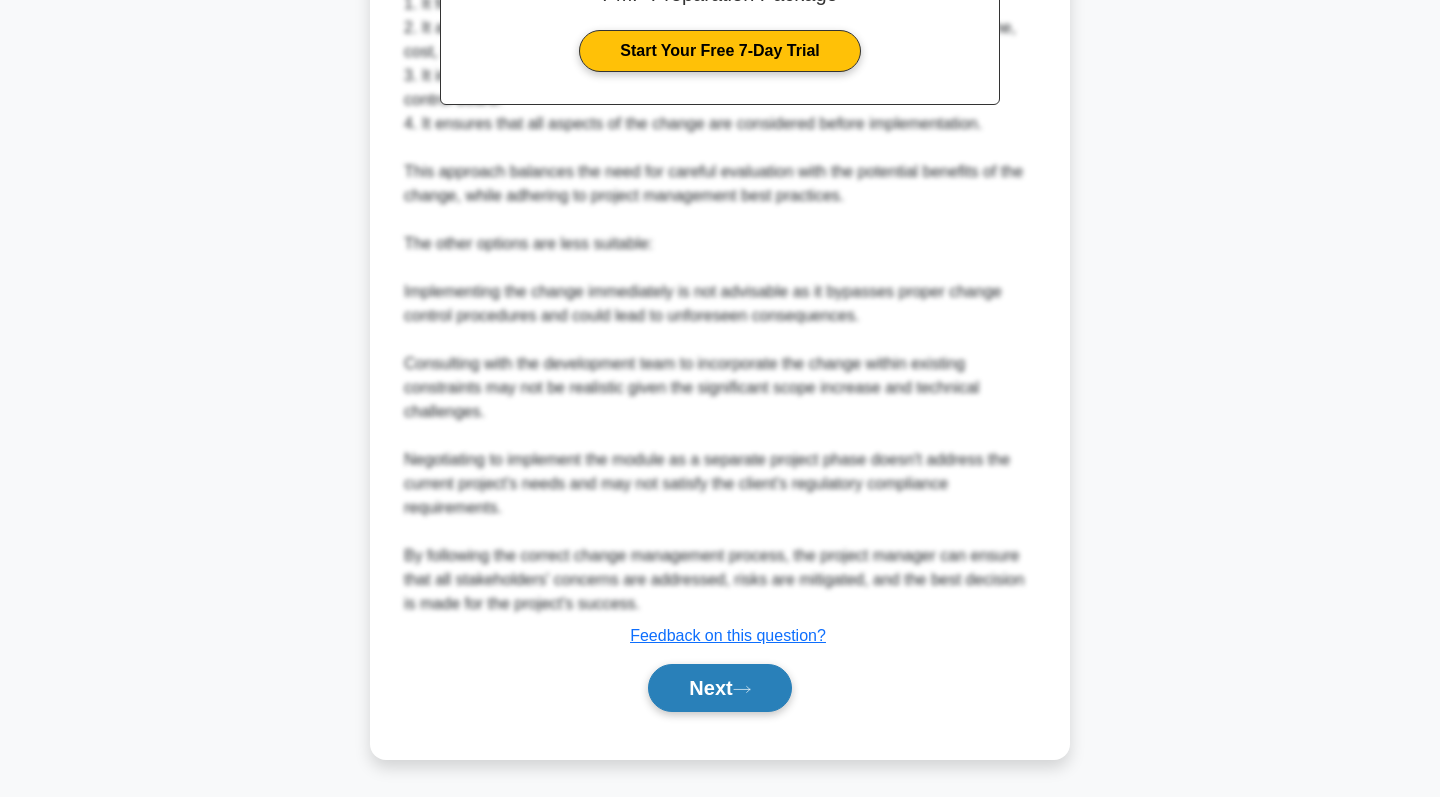 click 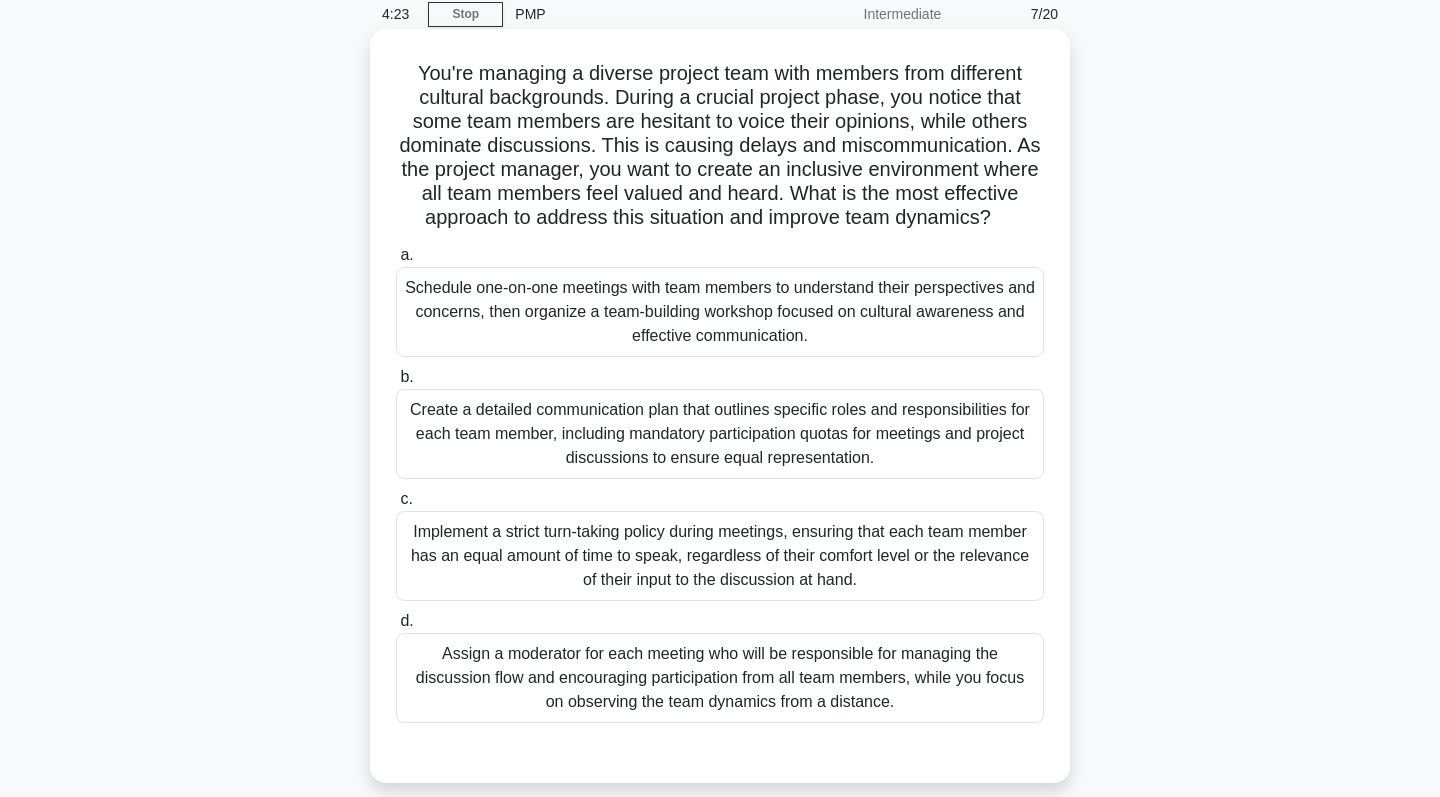 scroll, scrollTop: 84, scrollLeft: 0, axis: vertical 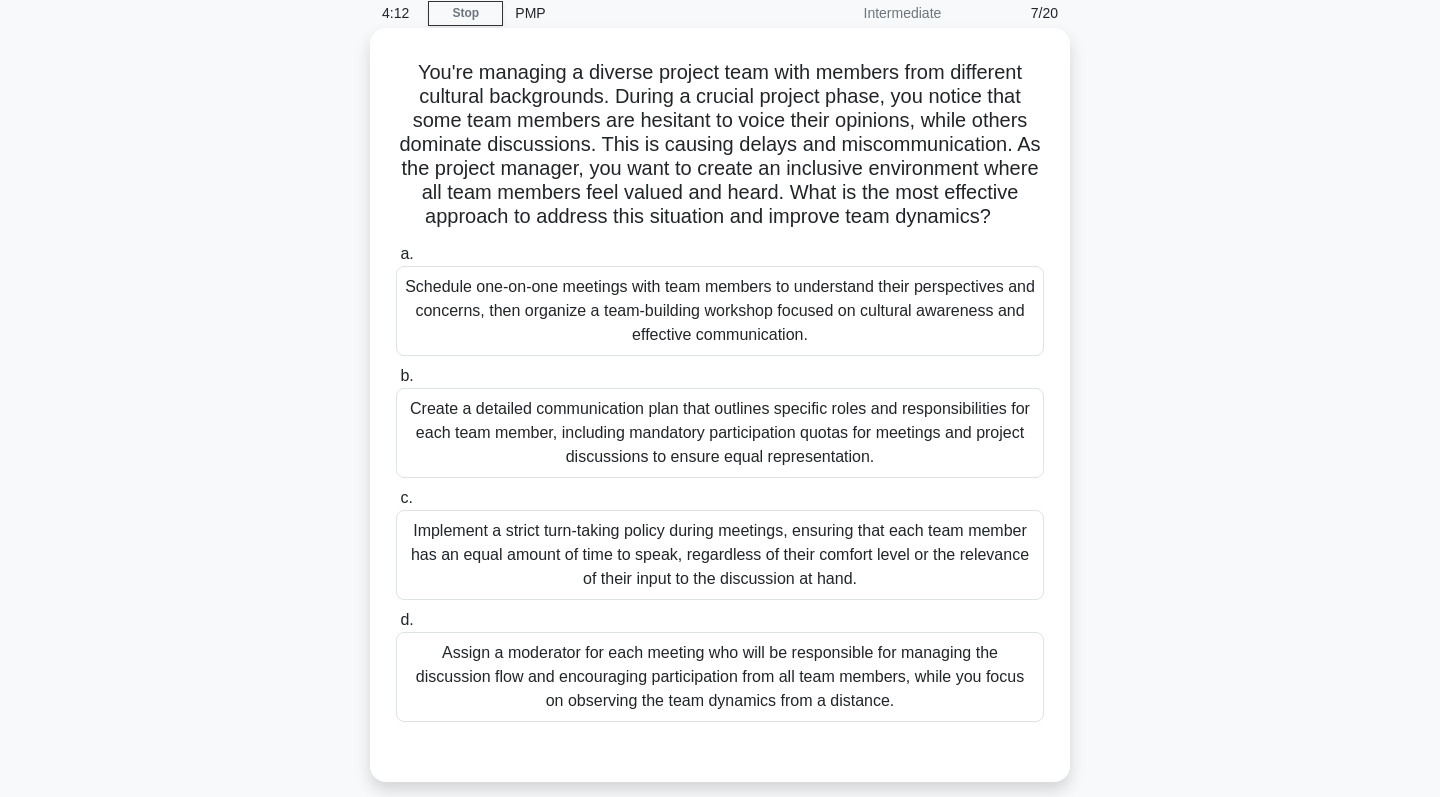click on "Create a detailed communication plan that outlines specific roles and responsibilities for each team member, including mandatory participation quotas for meetings and project discussions to ensure equal representation." at bounding box center [720, 433] 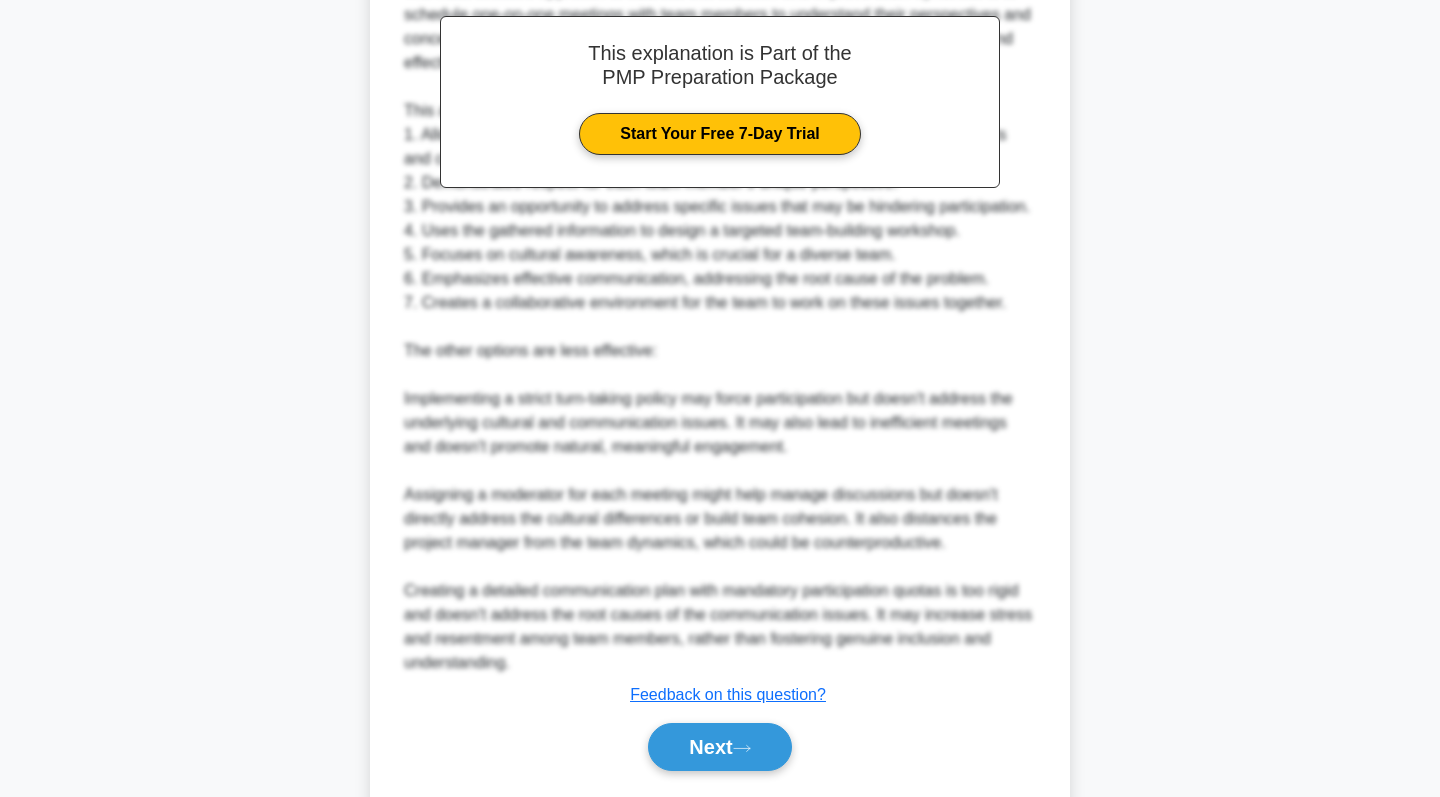 scroll, scrollTop: 927, scrollLeft: 1, axis: both 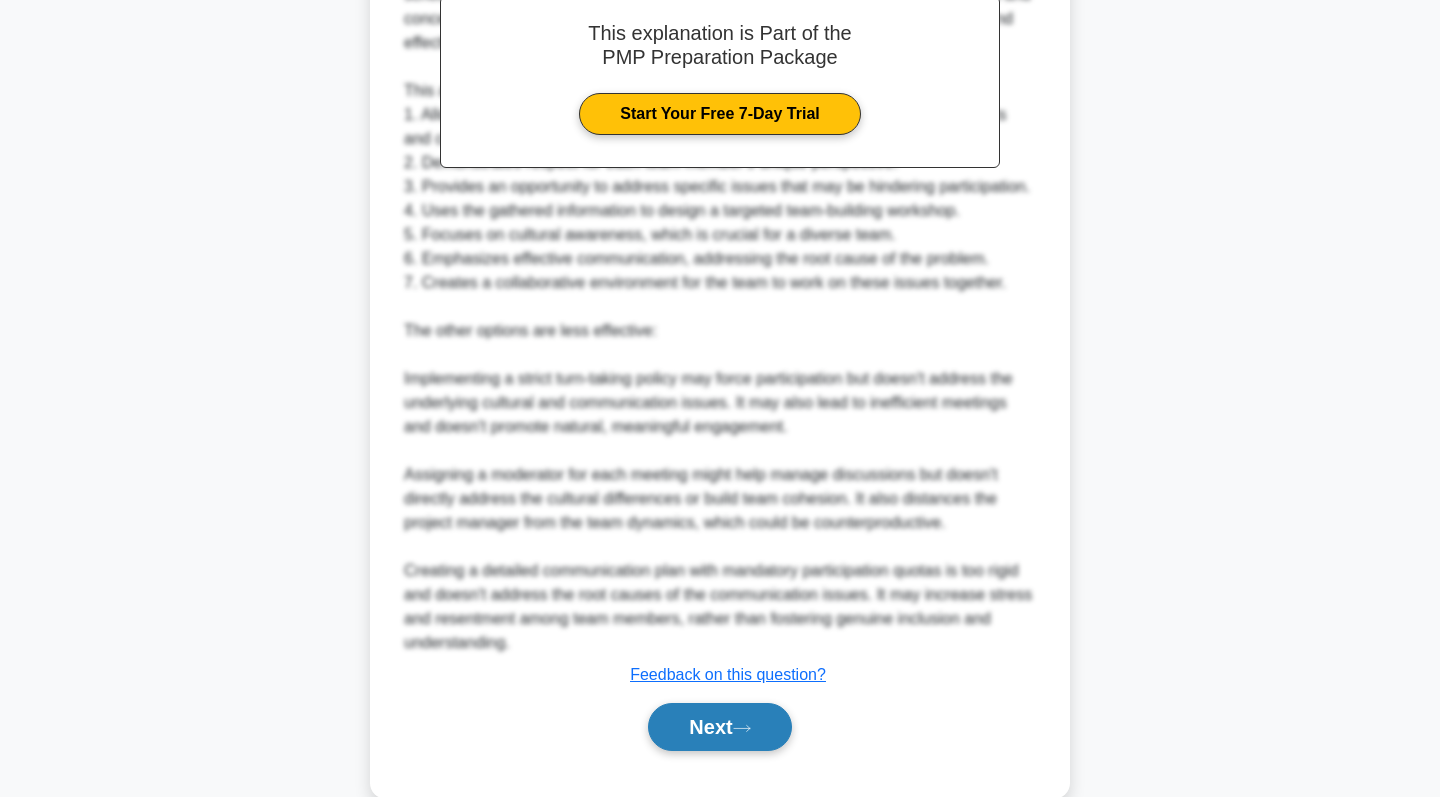 click on "Next" at bounding box center (719, 727) 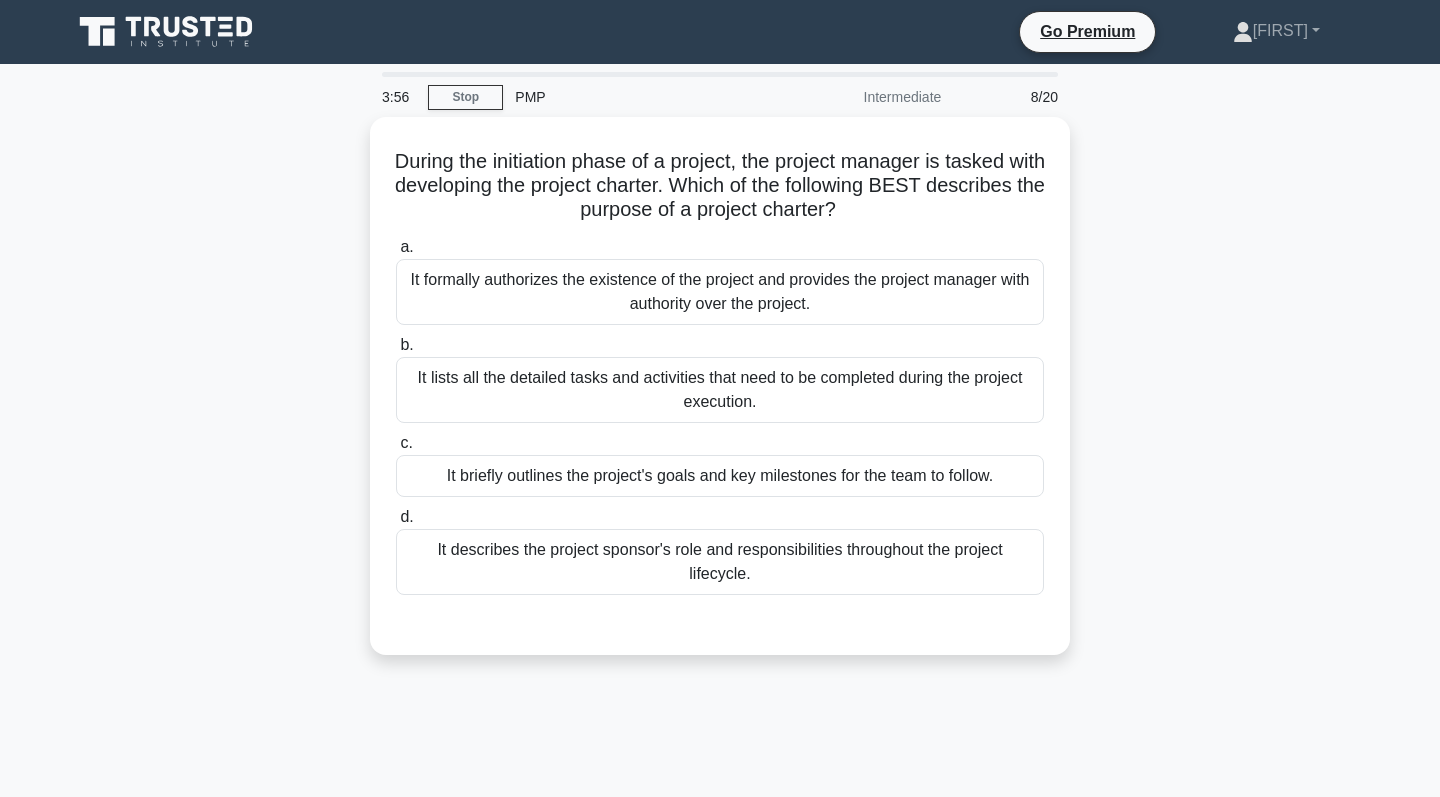 scroll, scrollTop: 0, scrollLeft: 0, axis: both 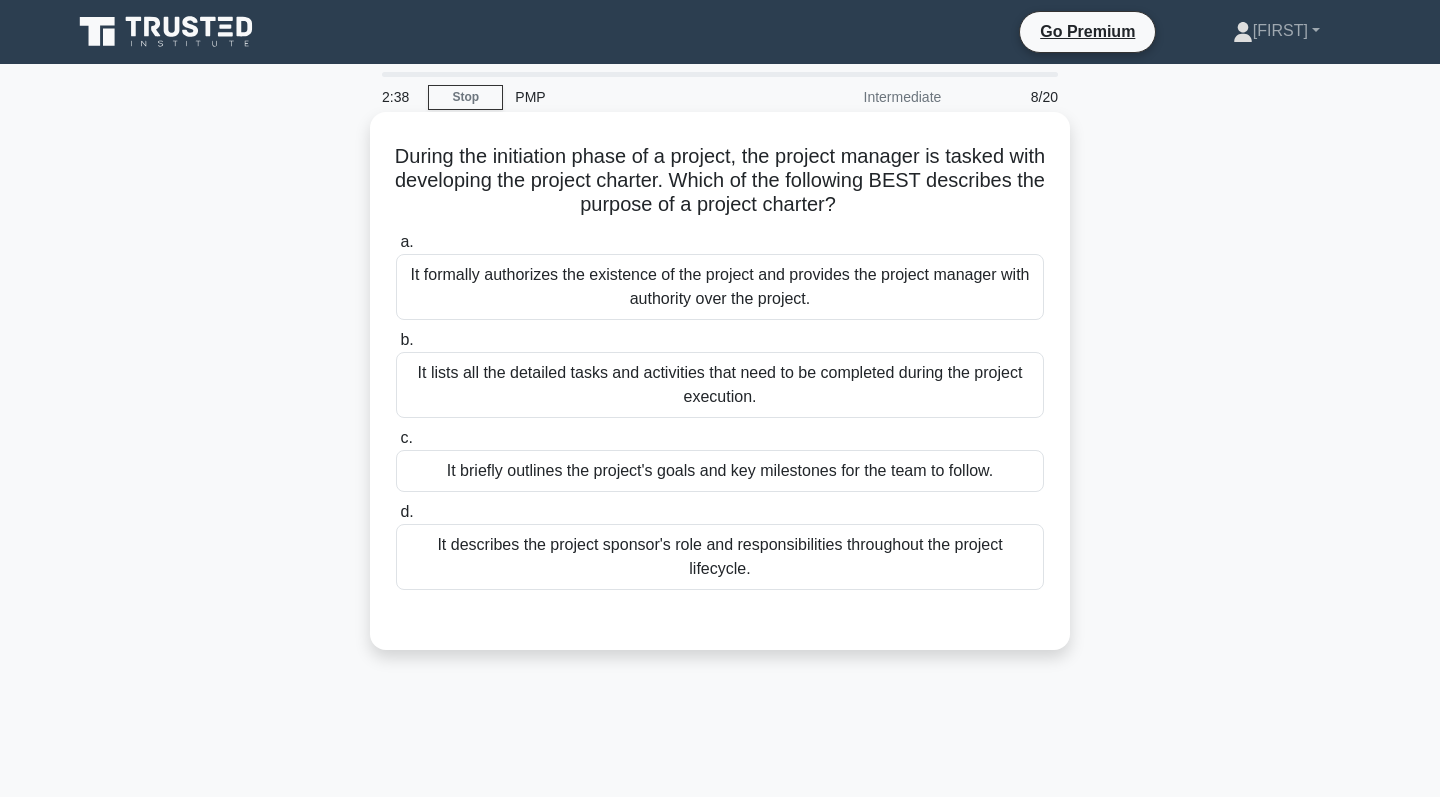click on "It formally authorizes the existence of the project and provides the project manager with authority over the project." at bounding box center (720, 287) 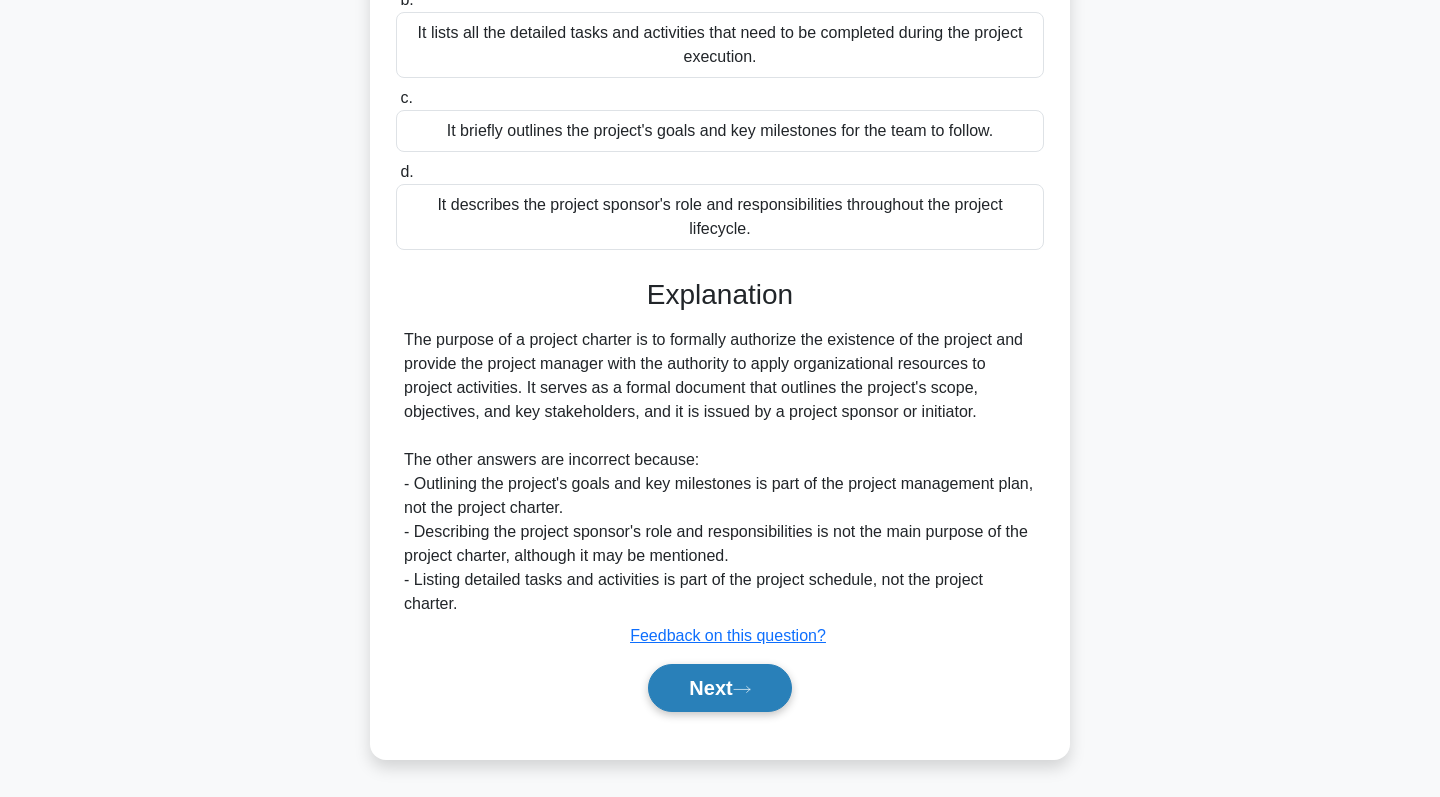 click on "Next" at bounding box center (719, 688) 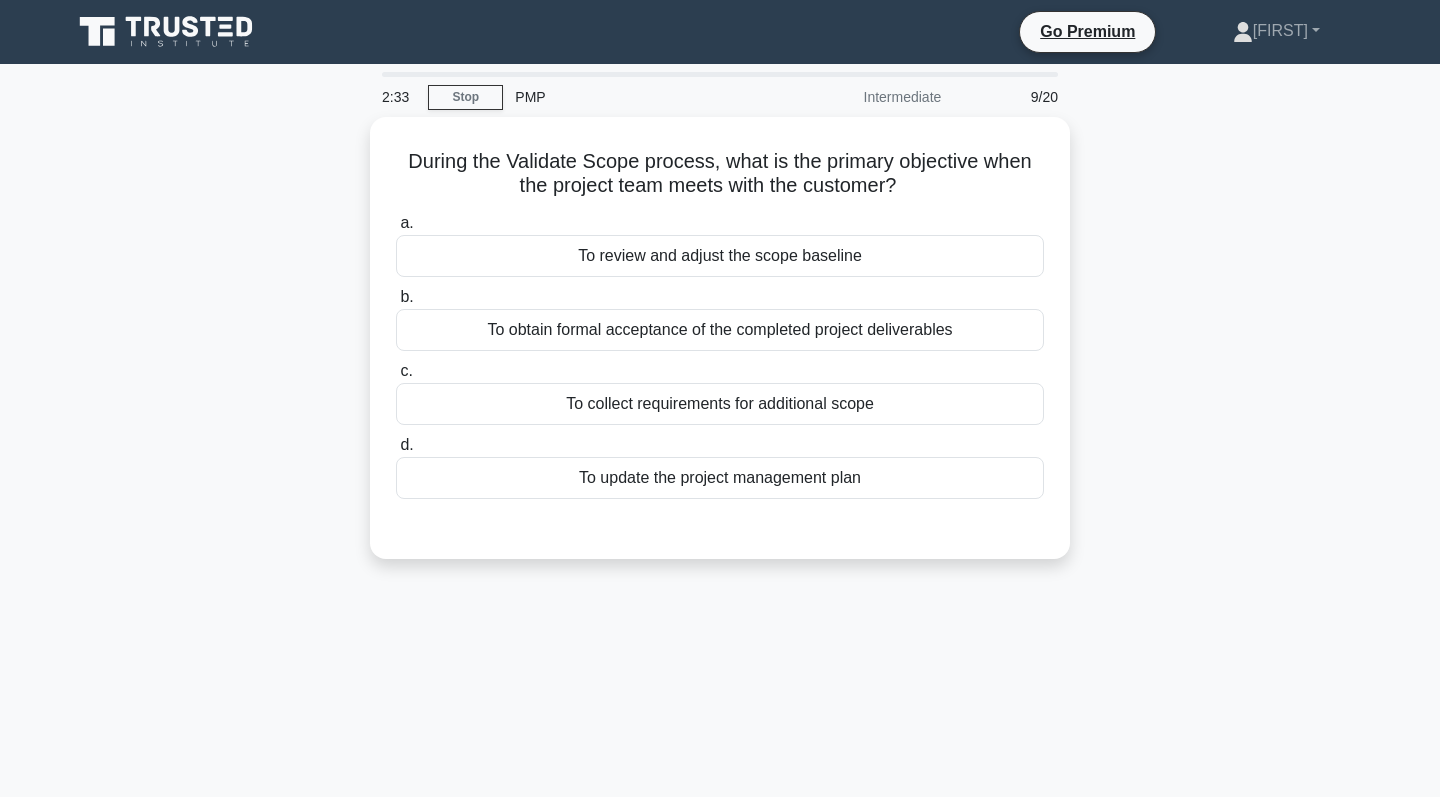 scroll, scrollTop: 0, scrollLeft: 0, axis: both 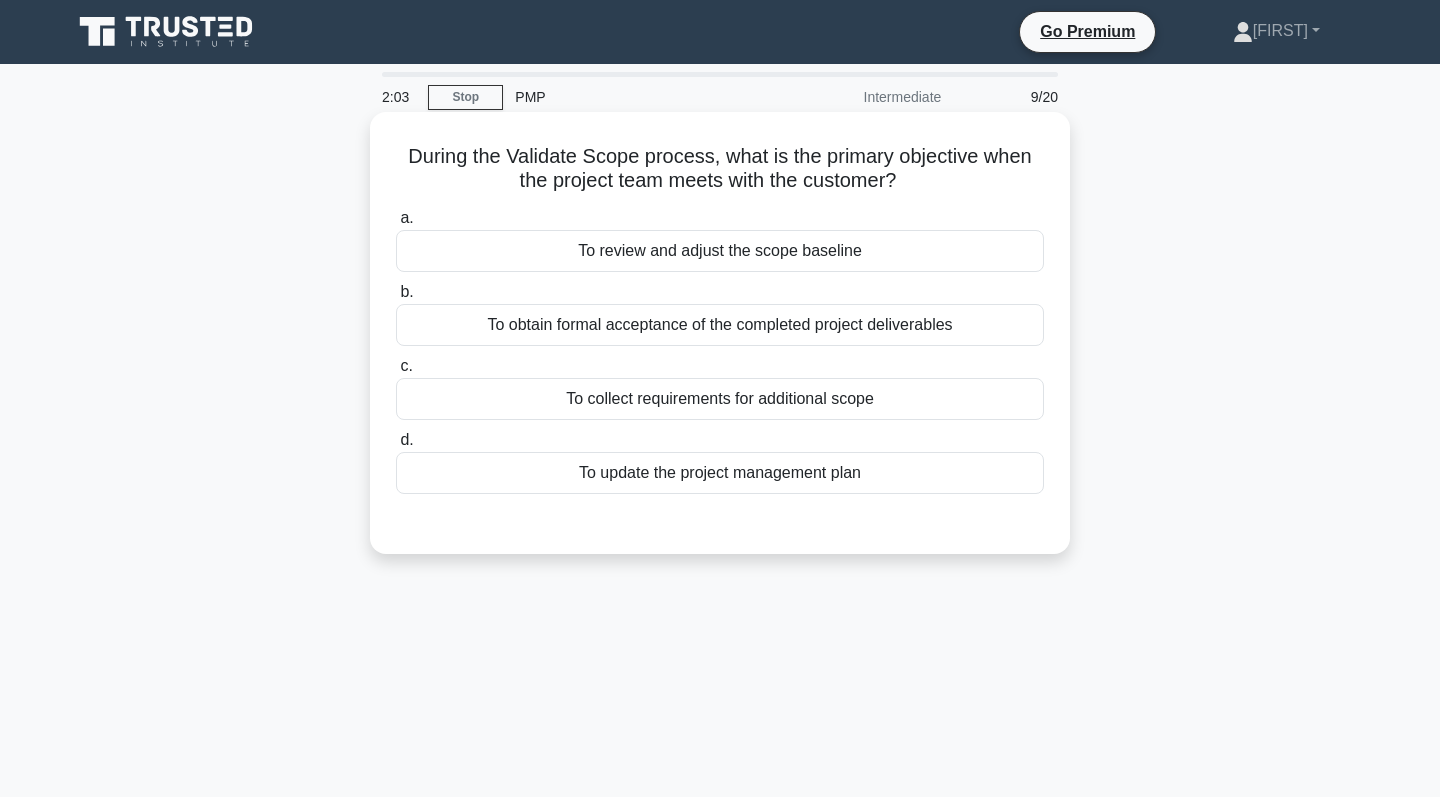 click on "To obtain formal acceptance of the completed project deliverables" at bounding box center [720, 325] 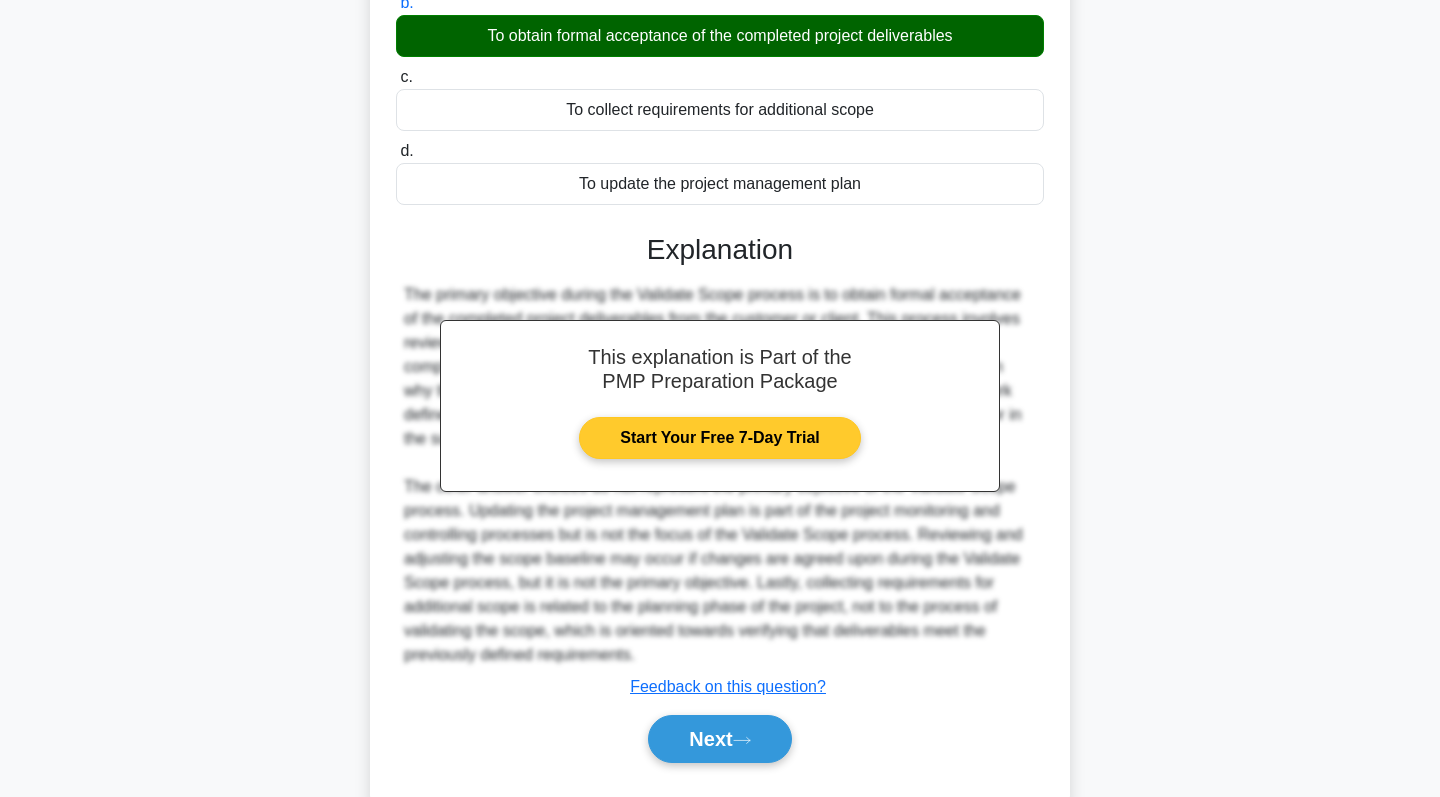 scroll, scrollTop: 295, scrollLeft: 0, axis: vertical 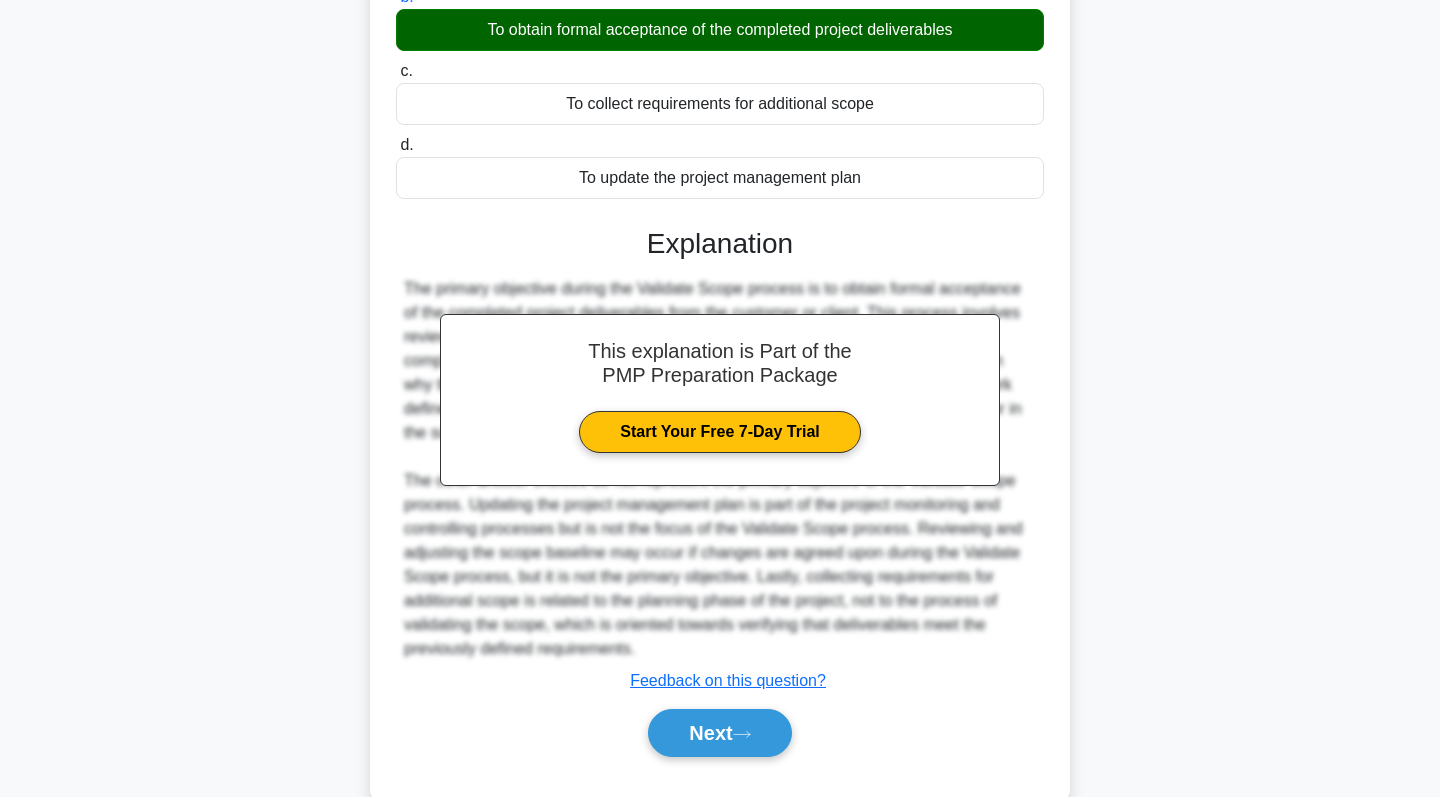 click on "Next" at bounding box center (720, 733) 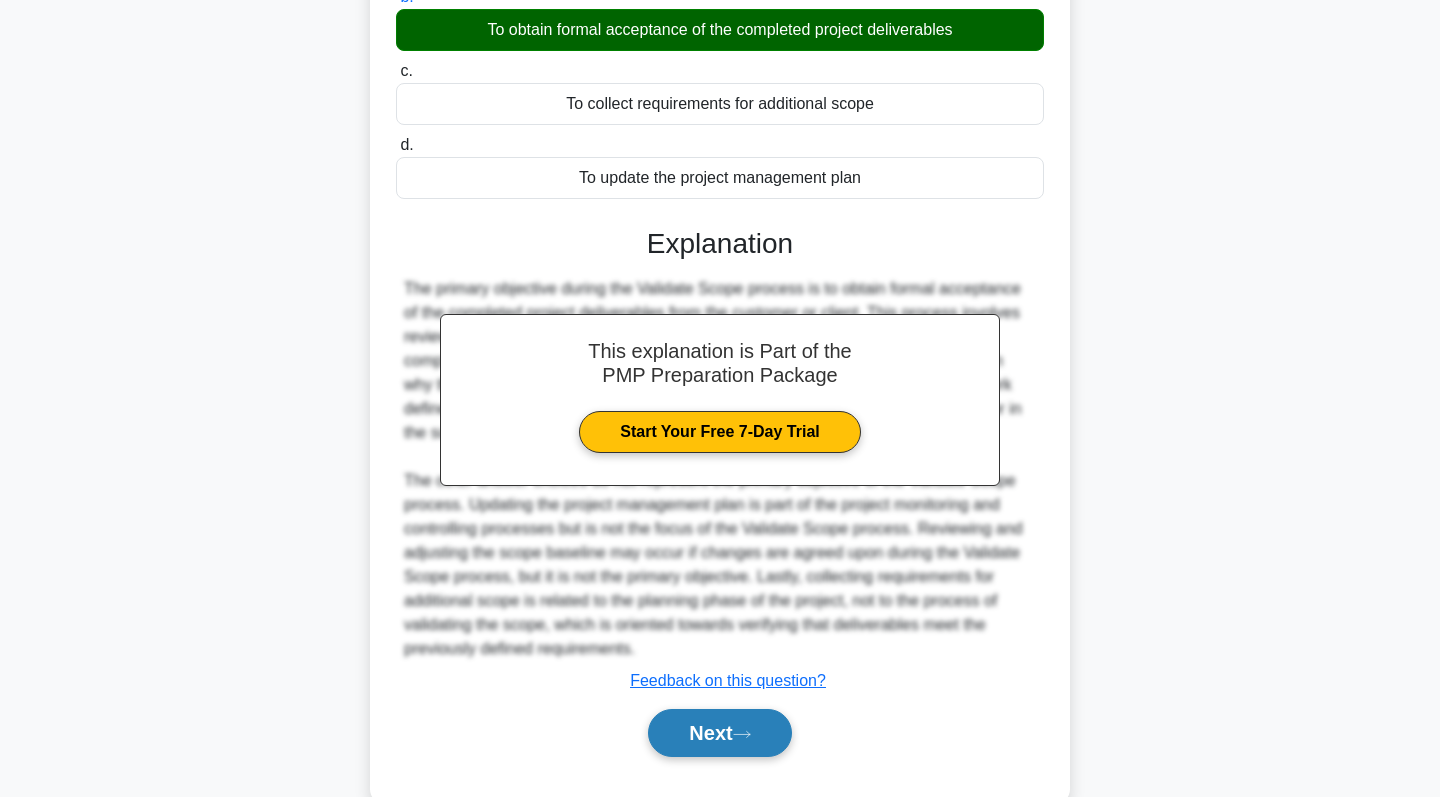 click on "Next" at bounding box center [719, 733] 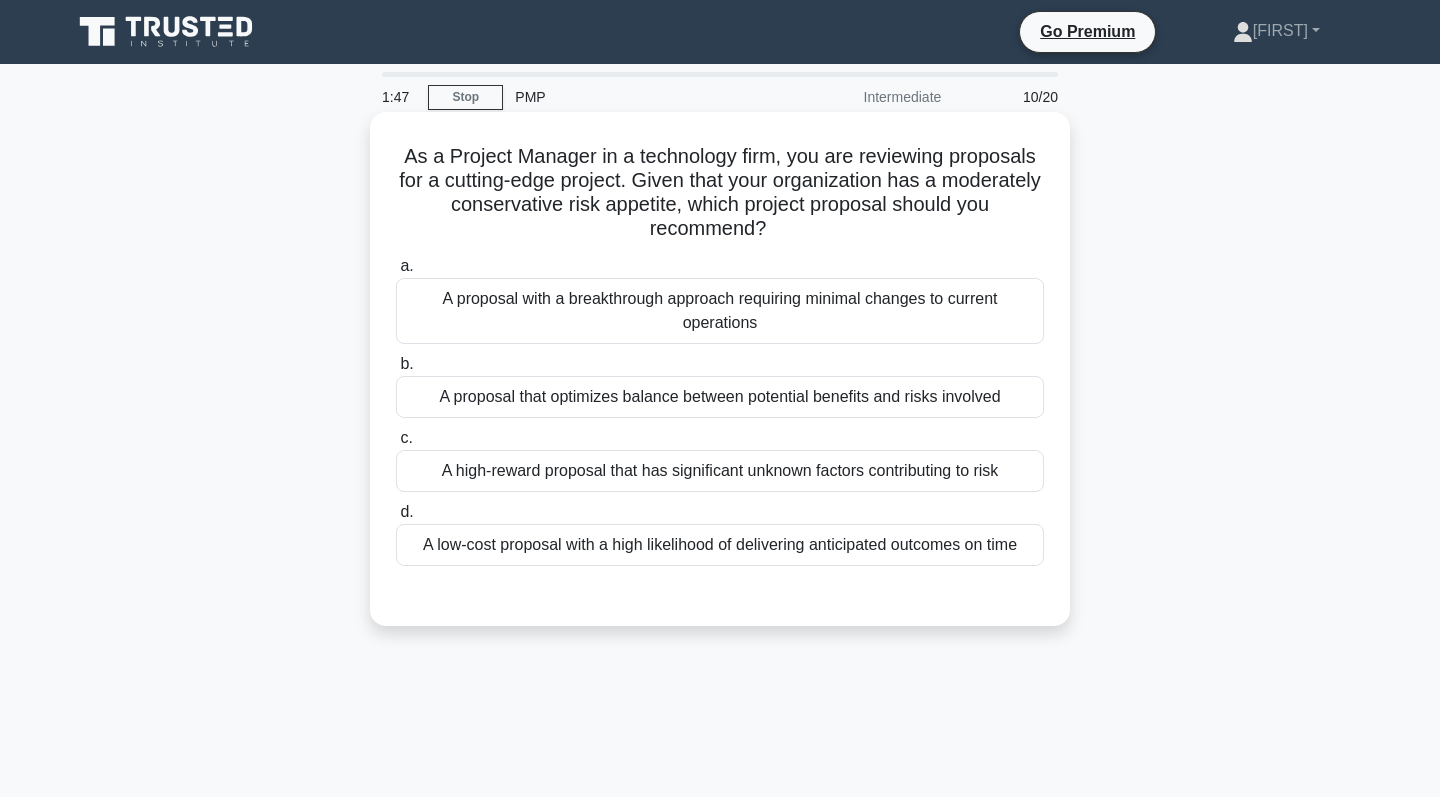 scroll, scrollTop: 0, scrollLeft: 0, axis: both 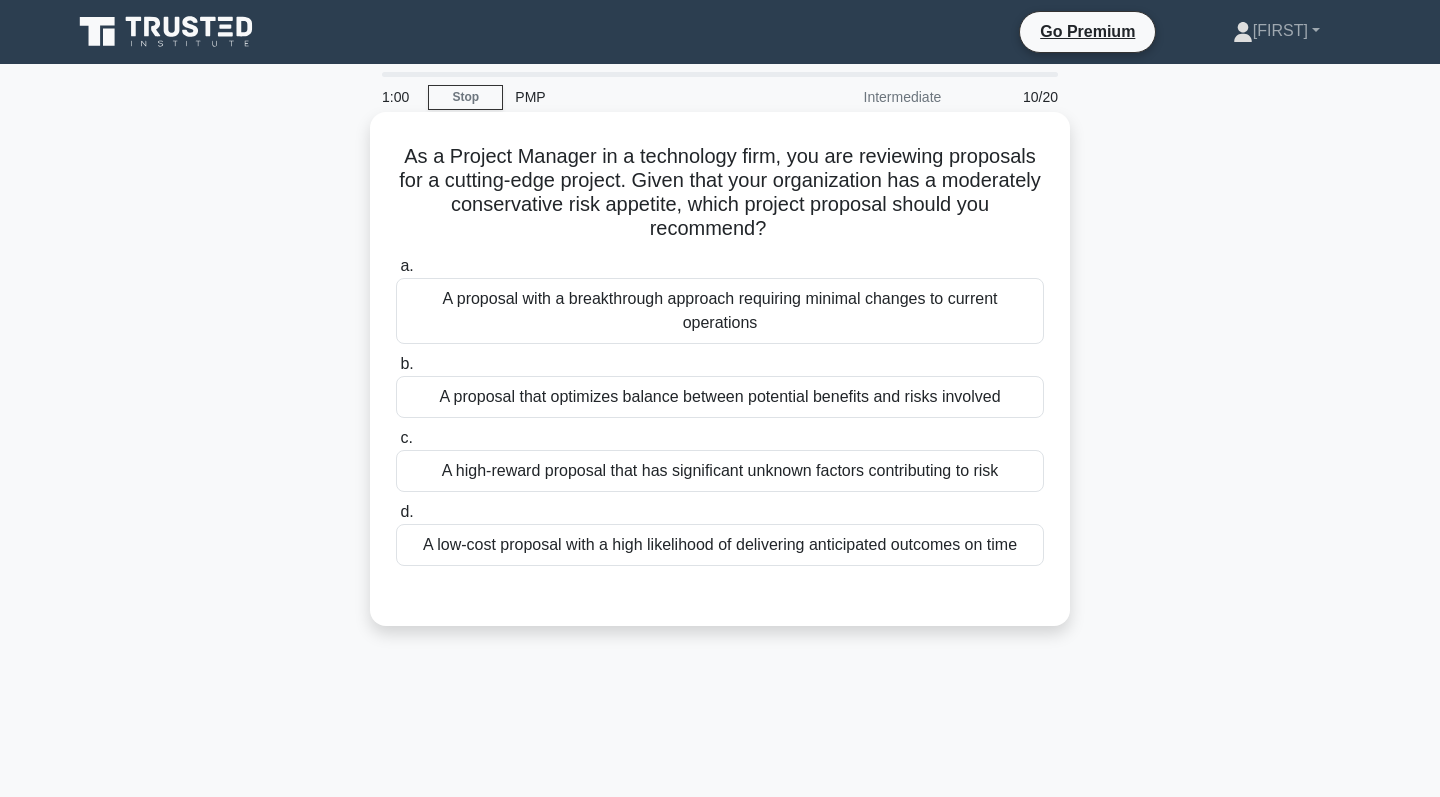click on "A proposal that optimizes balance between potential benefits and risks involved" at bounding box center [720, 397] 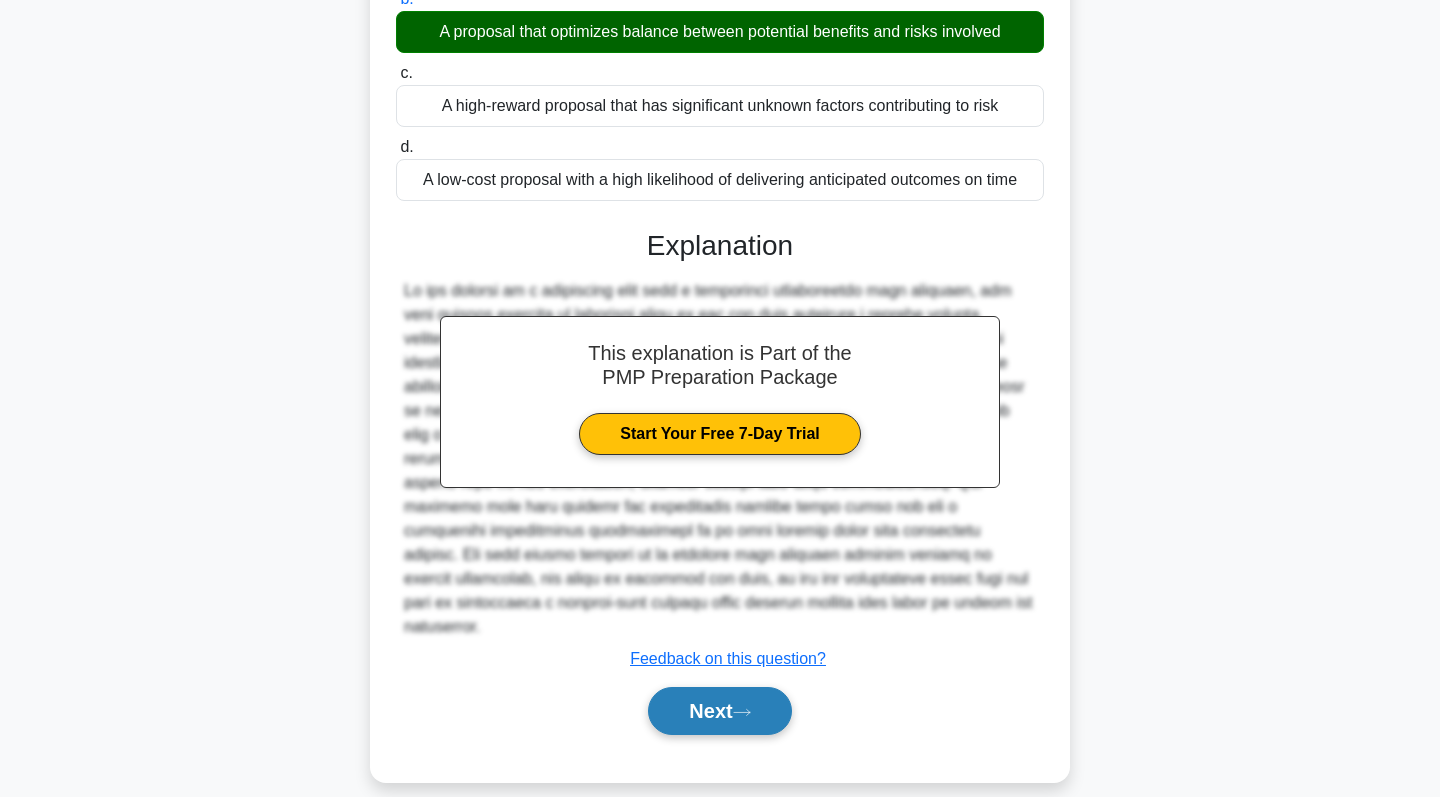 scroll, scrollTop: 364, scrollLeft: 0, axis: vertical 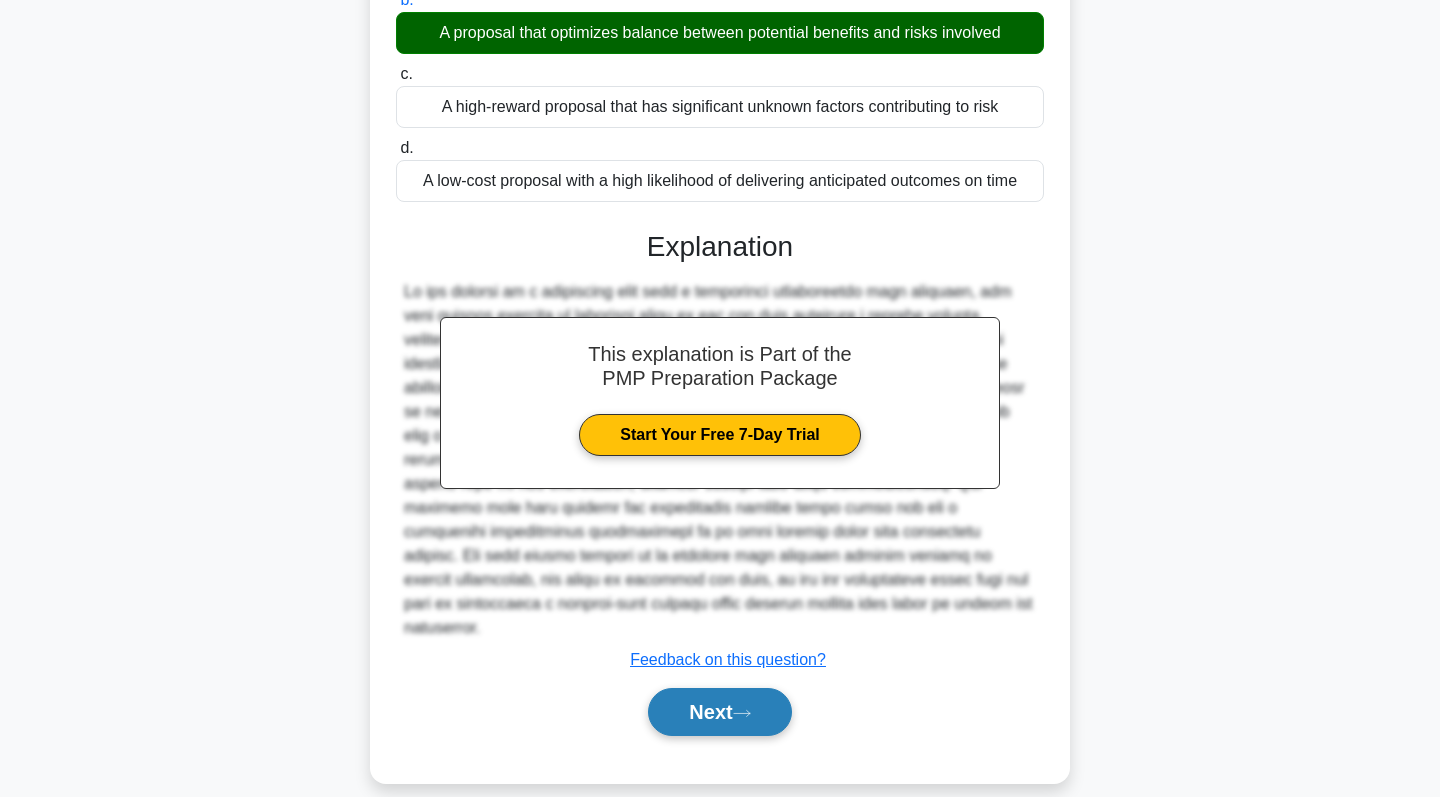 click on "Next" at bounding box center (720, 712) 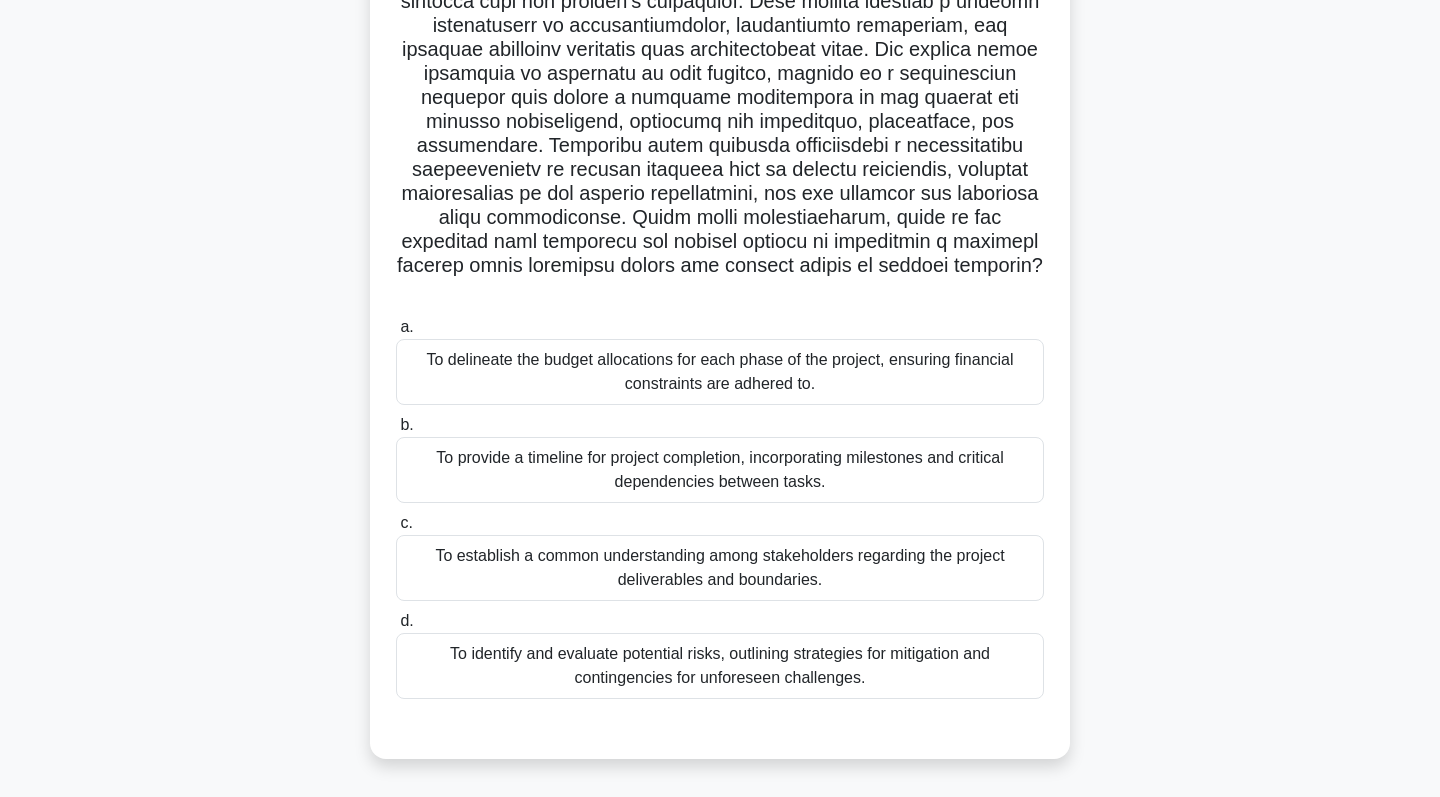 scroll, scrollTop: 231, scrollLeft: 0, axis: vertical 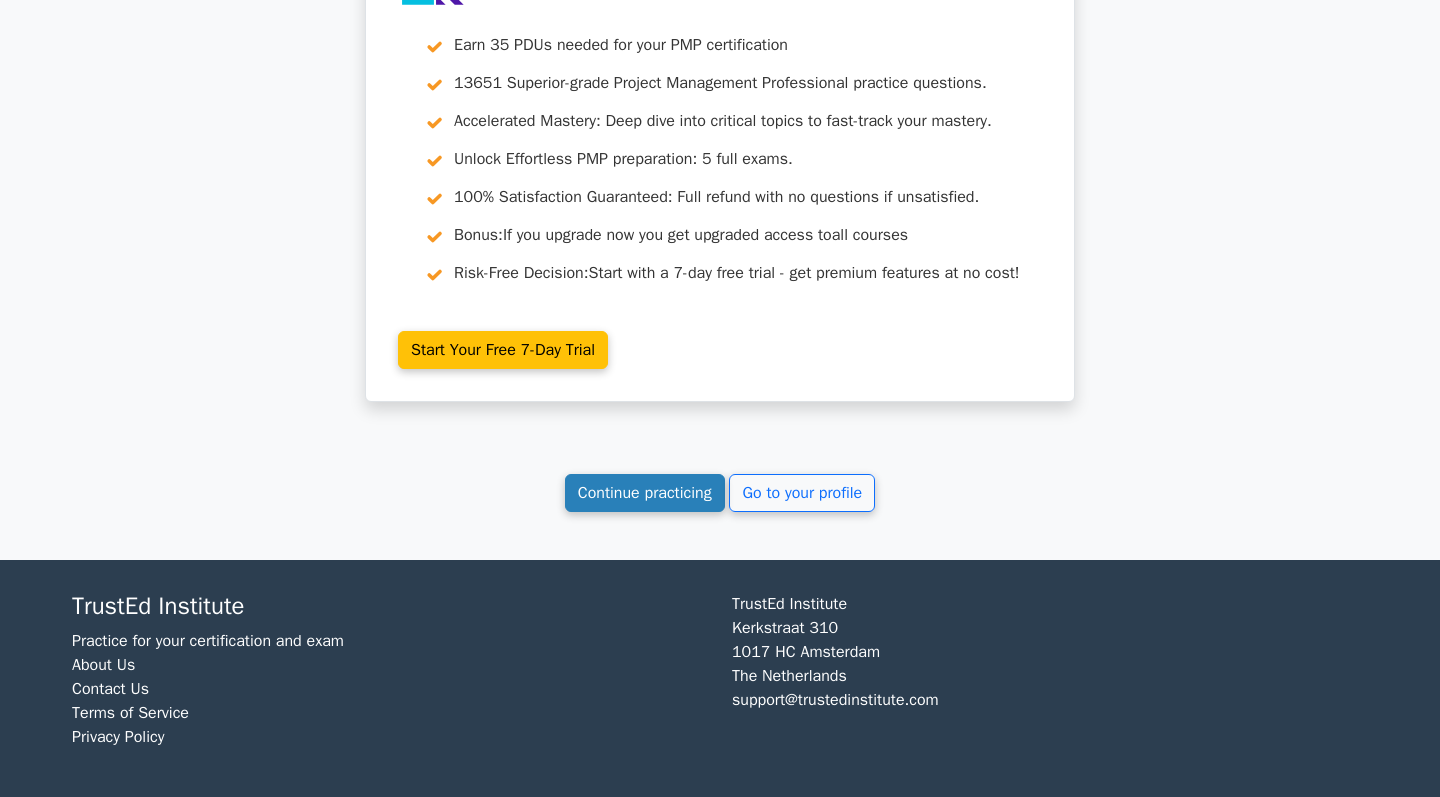 click on "Continue practicing" at bounding box center [645, 493] 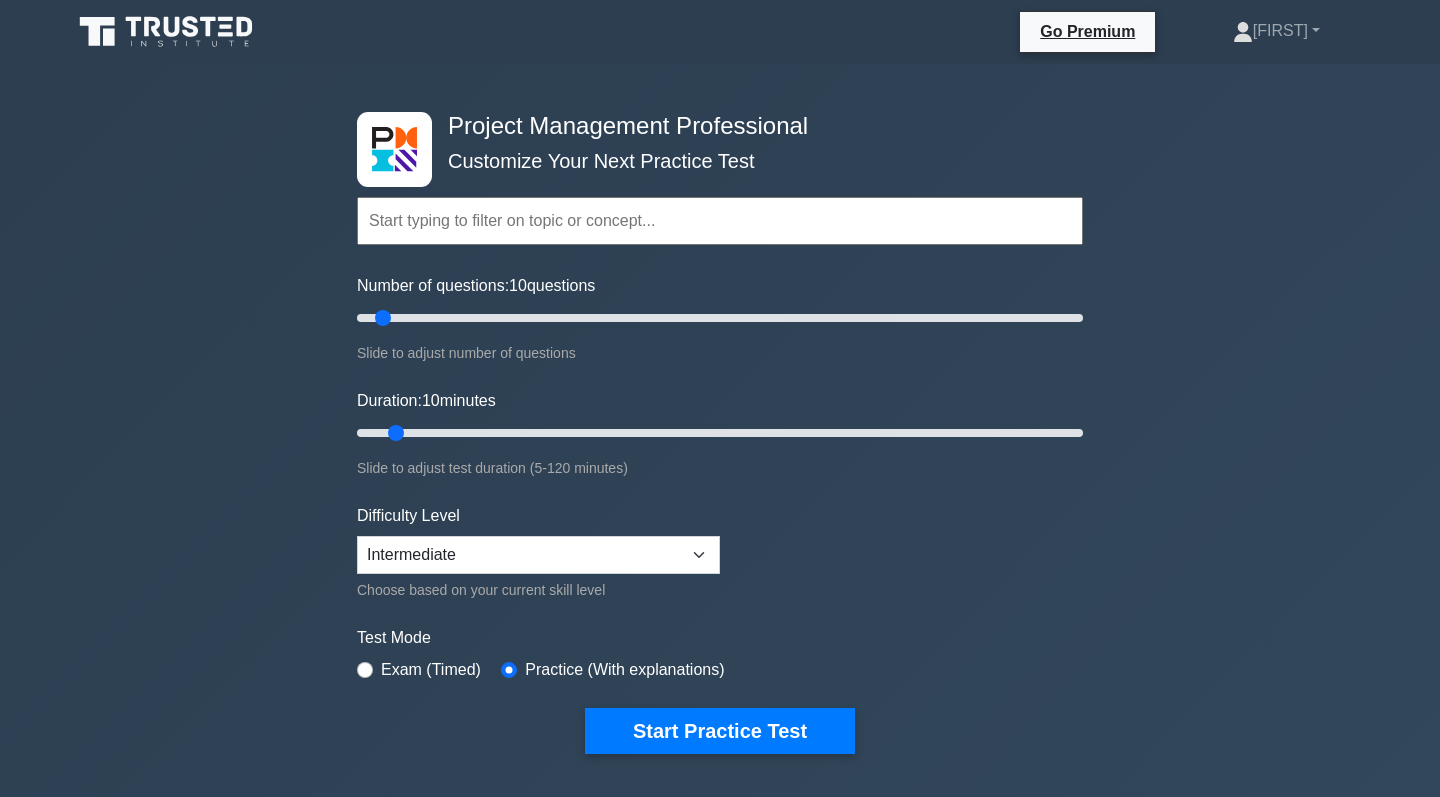 scroll, scrollTop: 0, scrollLeft: 0, axis: both 